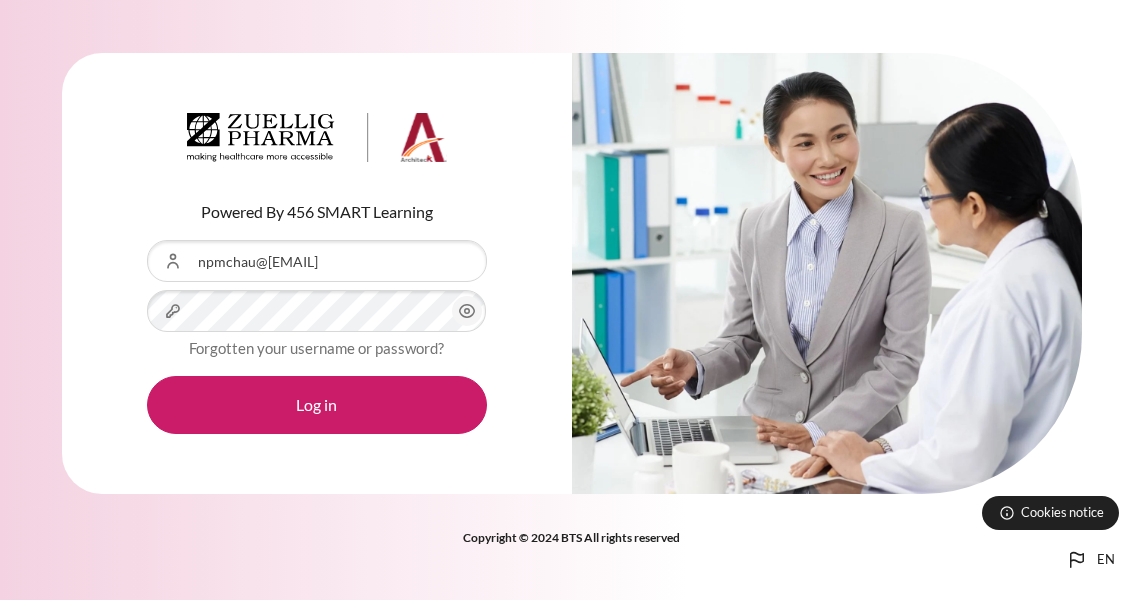 scroll, scrollTop: 0, scrollLeft: 0, axis: both 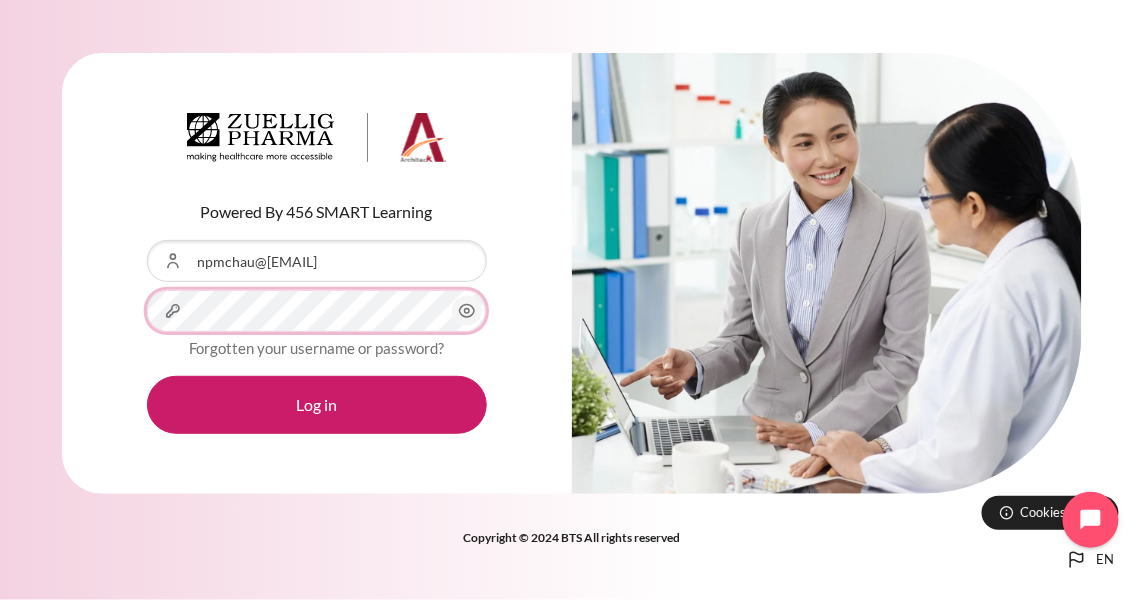 click on "Log in" at bounding box center (317, 405) 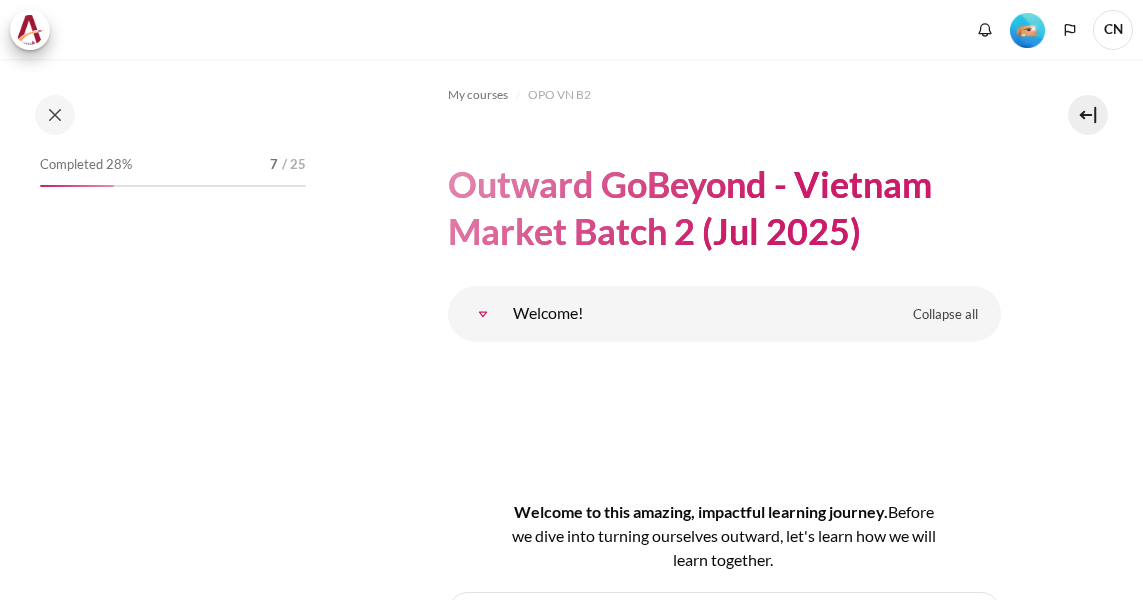 scroll, scrollTop: 0, scrollLeft: 0, axis: both 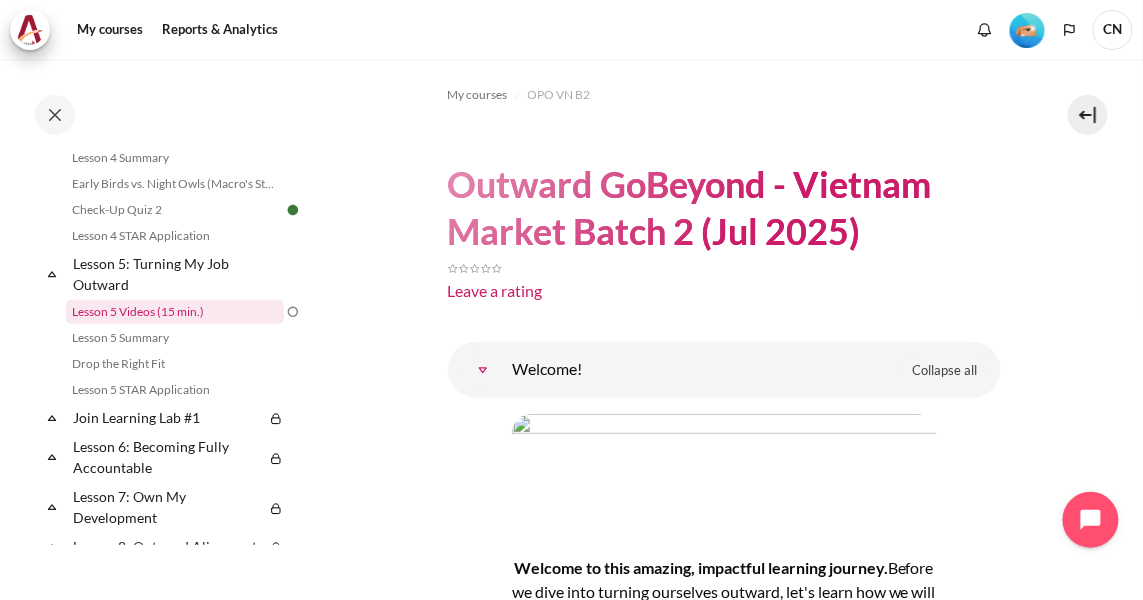 click on "Lesson 5 Videos (15 min.)" at bounding box center (175, 312) 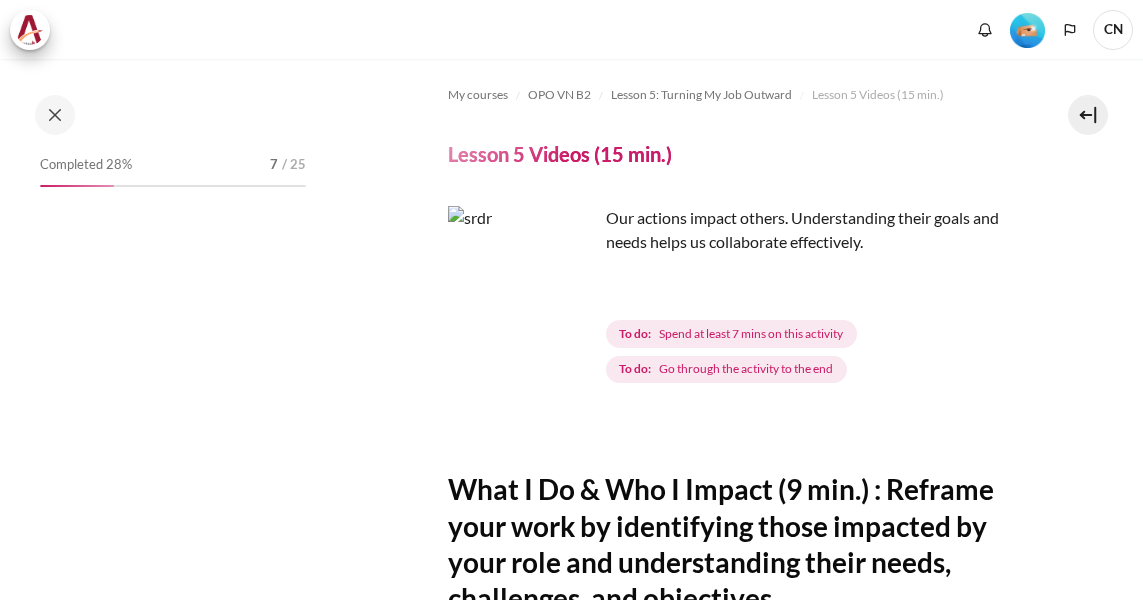 scroll, scrollTop: 0, scrollLeft: 0, axis: both 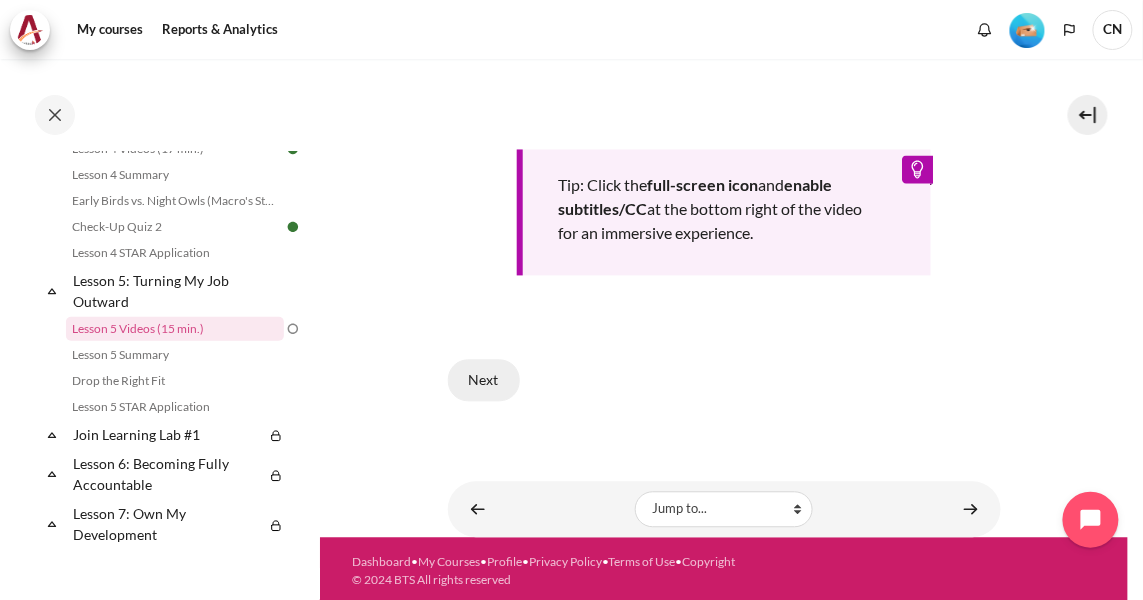 click on "Next" at bounding box center [484, 381] 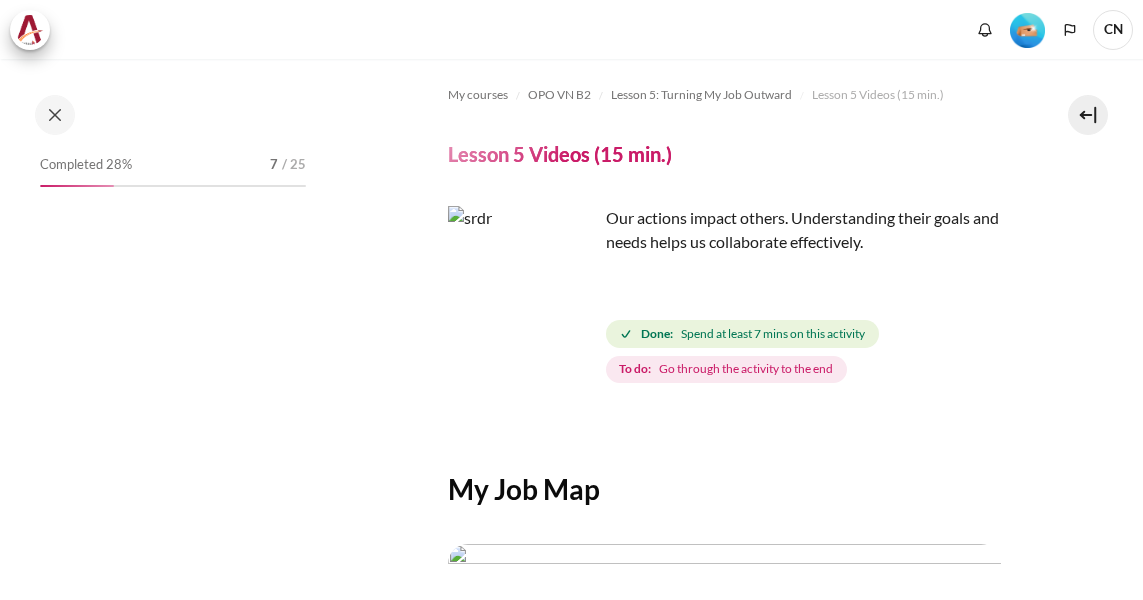 scroll, scrollTop: 0, scrollLeft: 0, axis: both 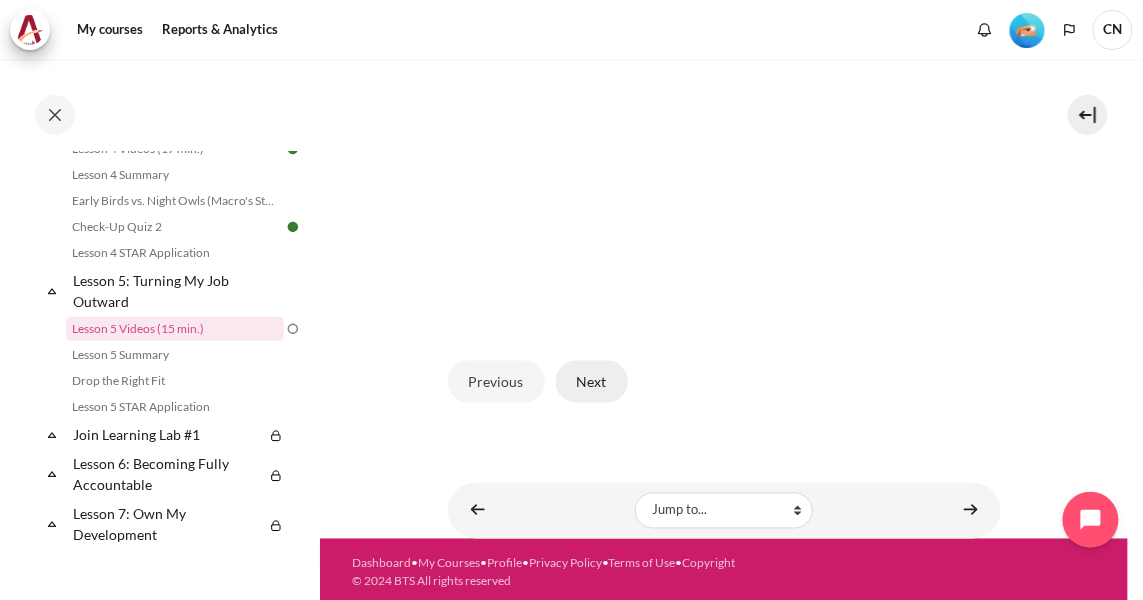 click on "Next" at bounding box center [592, 382] 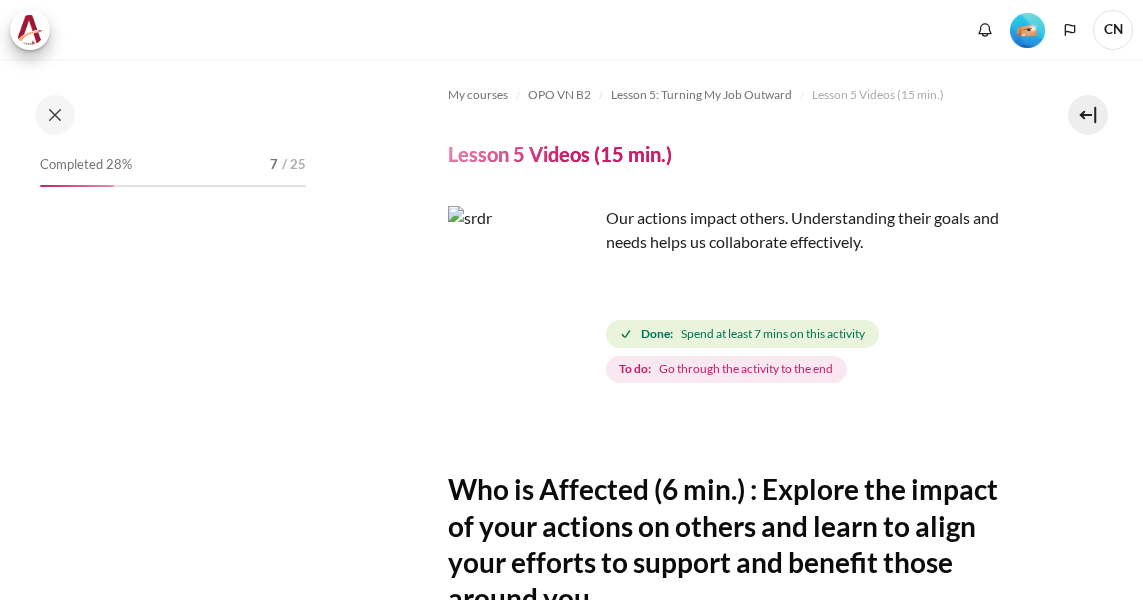 scroll, scrollTop: 0, scrollLeft: 0, axis: both 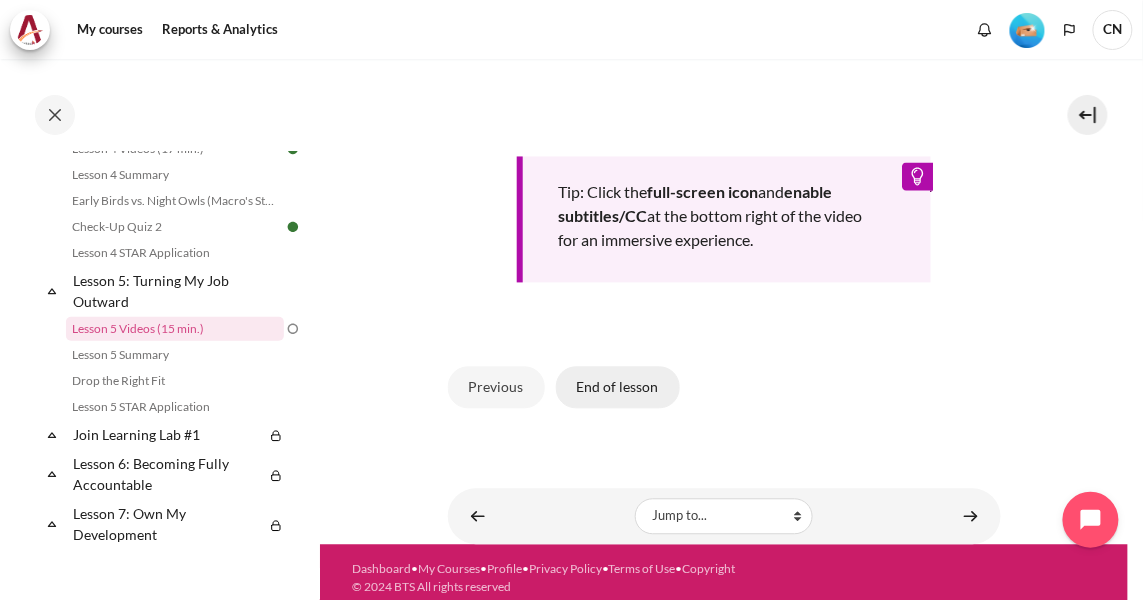 click on "End of lesson" at bounding box center [618, 388] 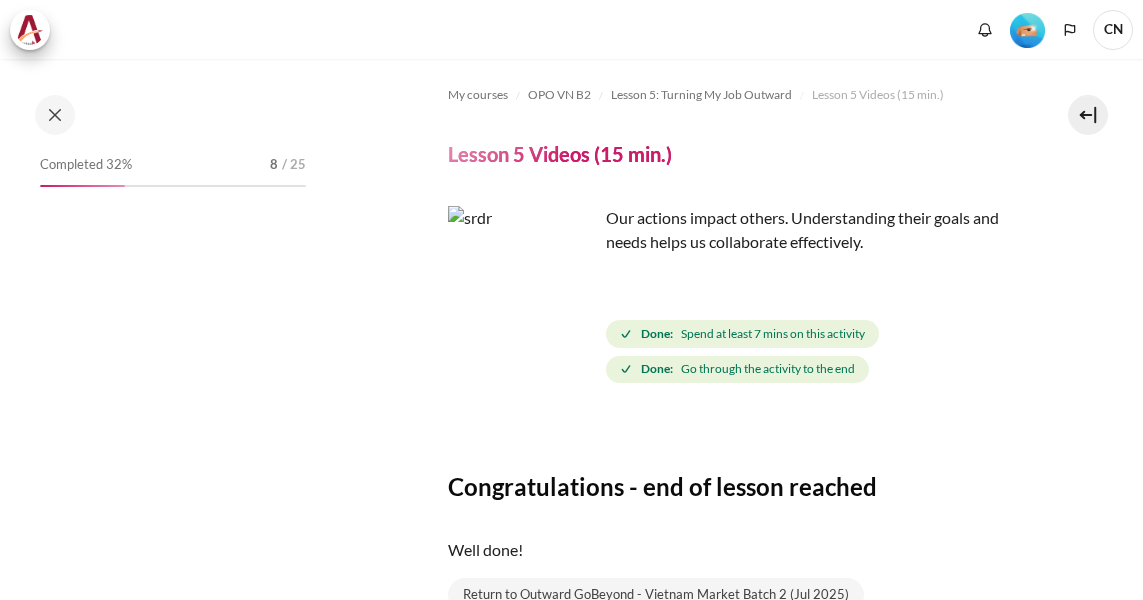 scroll, scrollTop: 0, scrollLeft: 0, axis: both 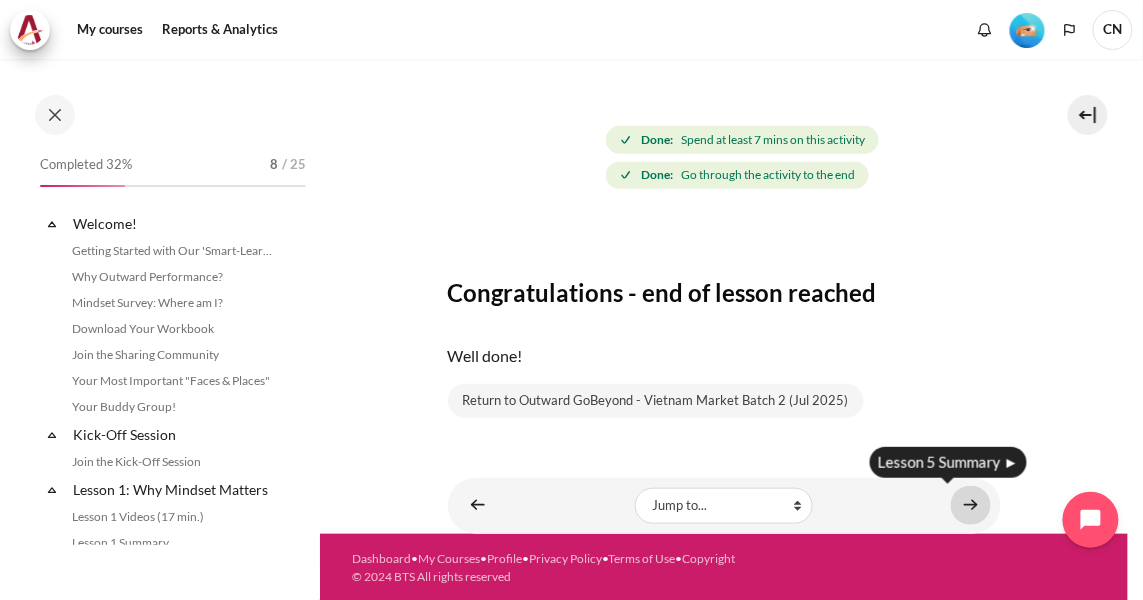 click at bounding box center (971, 505) 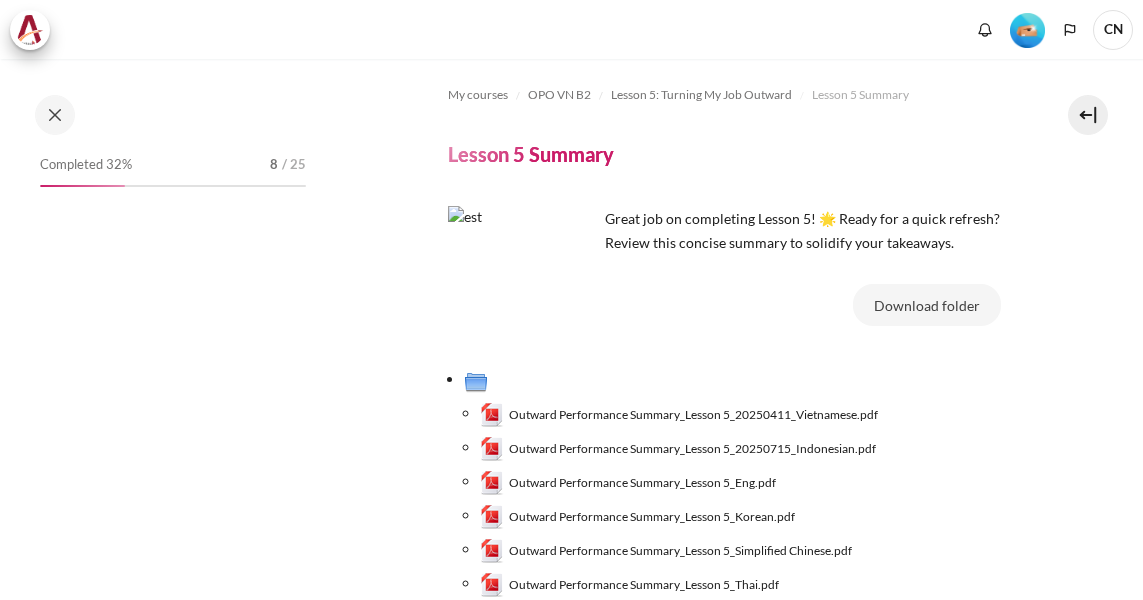 scroll, scrollTop: 0, scrollLeft: 0, axis: both 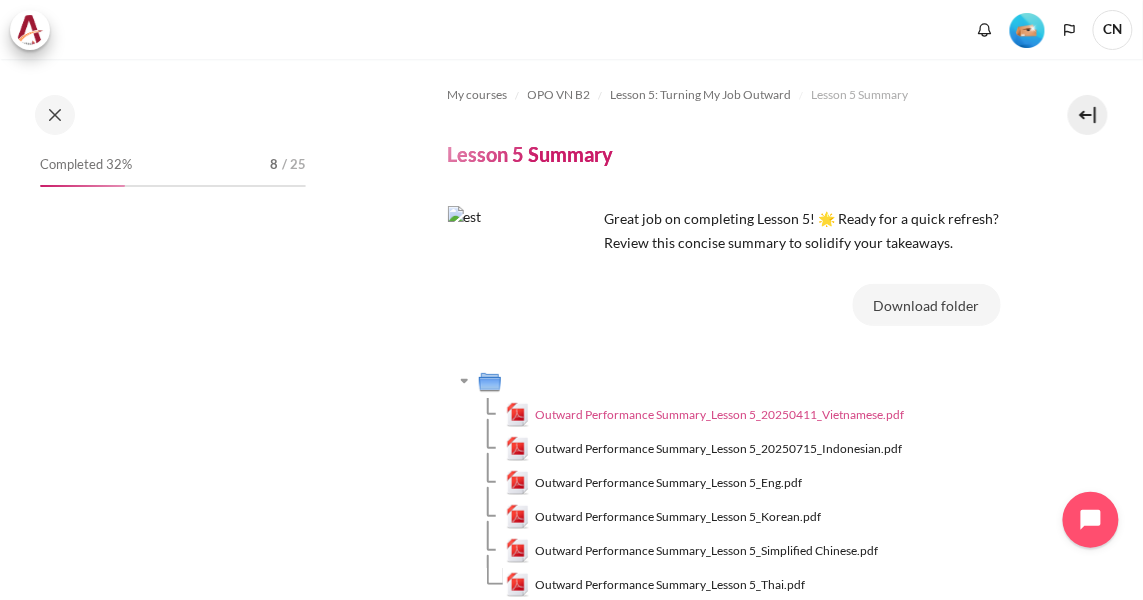click on "Outward Performance Summary_Lesson 5_20250411_Vietnamese.pdf" at bounding box center (719, 415) 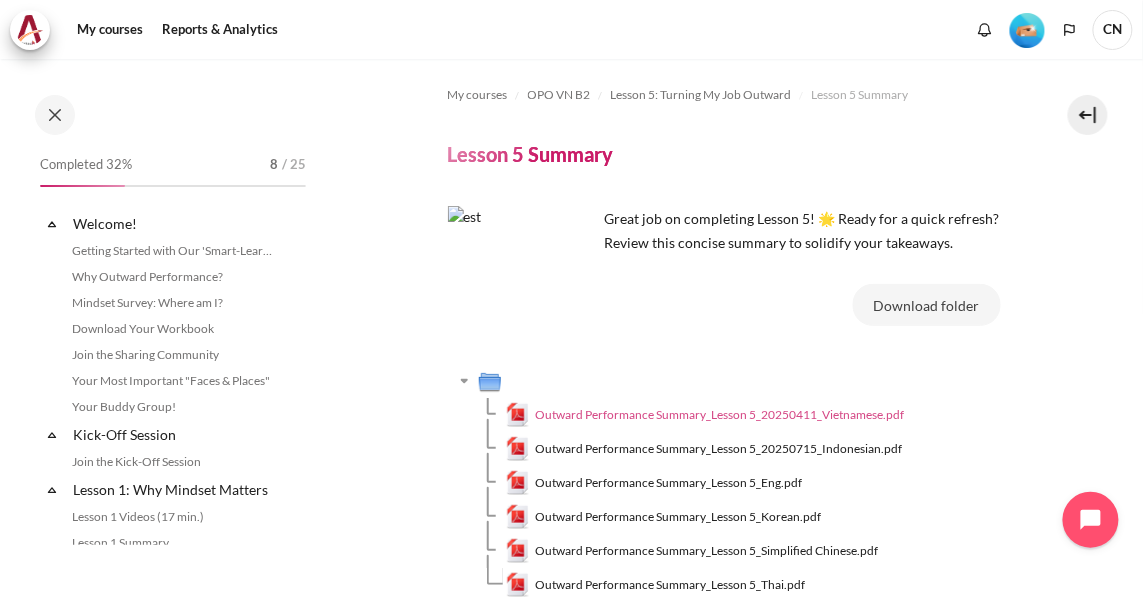 scroll, scrollTop: 846, scrollLeft: 0, axis: vertical 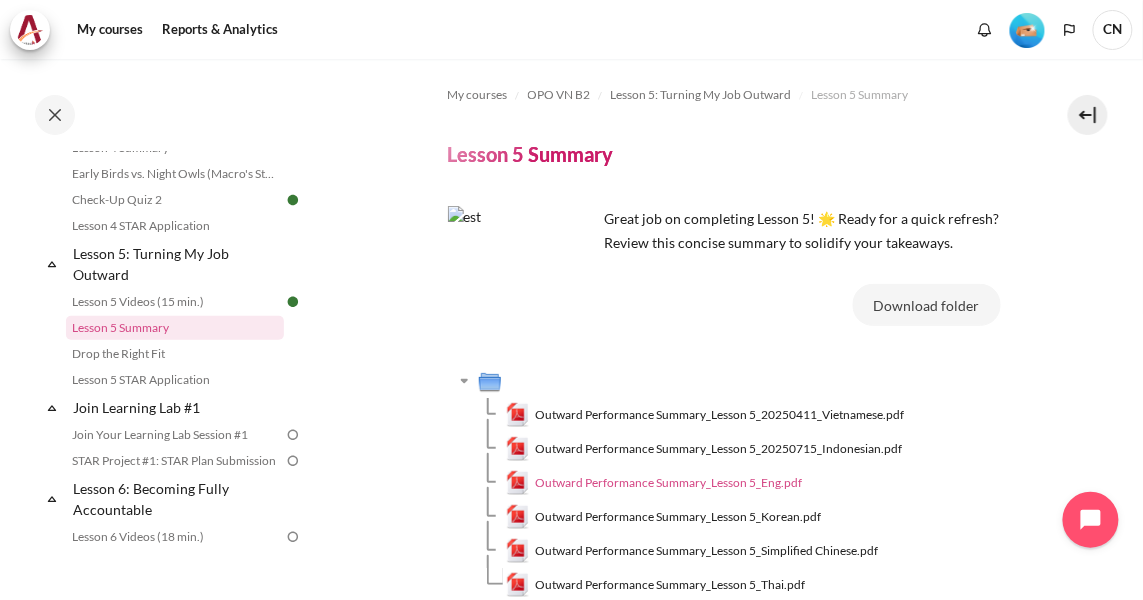 click on "Outward Performance Summary_Lesson 5_Eng.pdf" at bounding box center [668, 483] 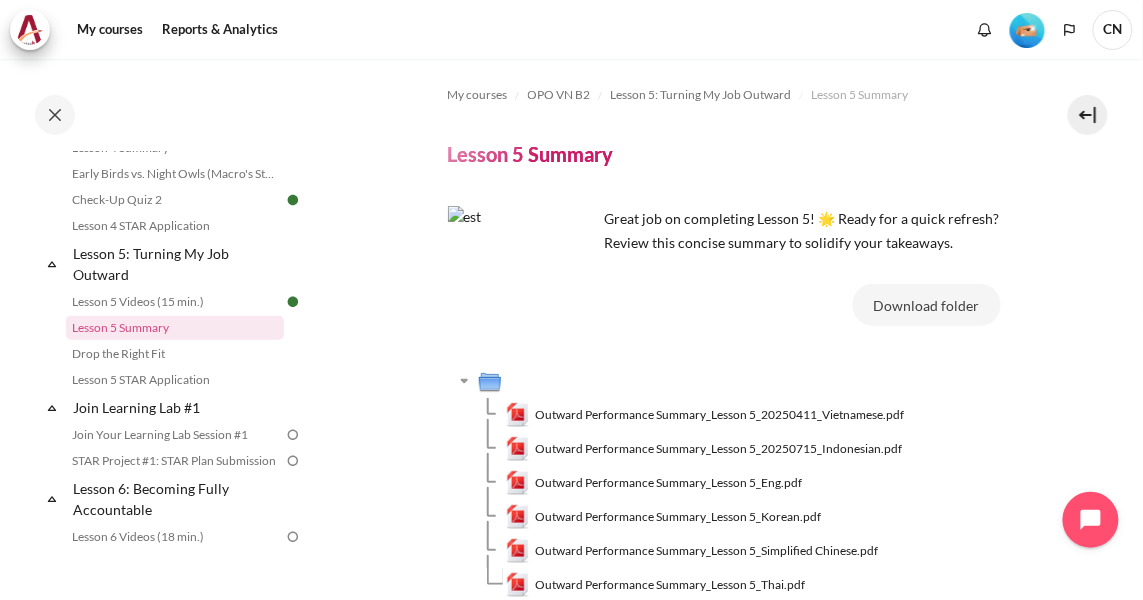 scroll, scrollTop: 224, scrollLeft: 0, axis: vertical 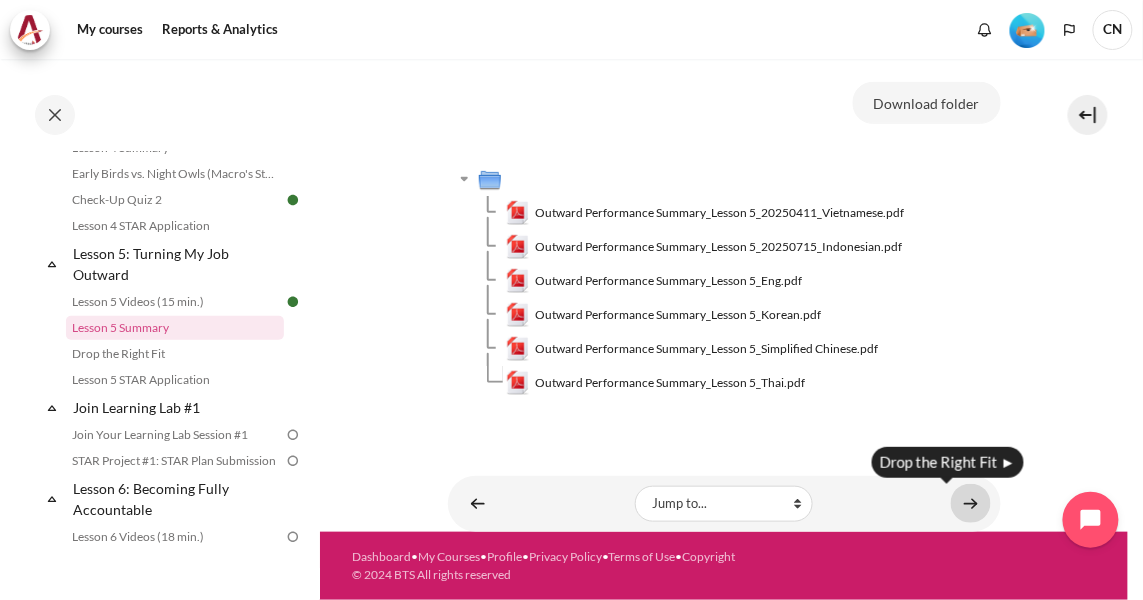 click at bounding box center (971, 503) 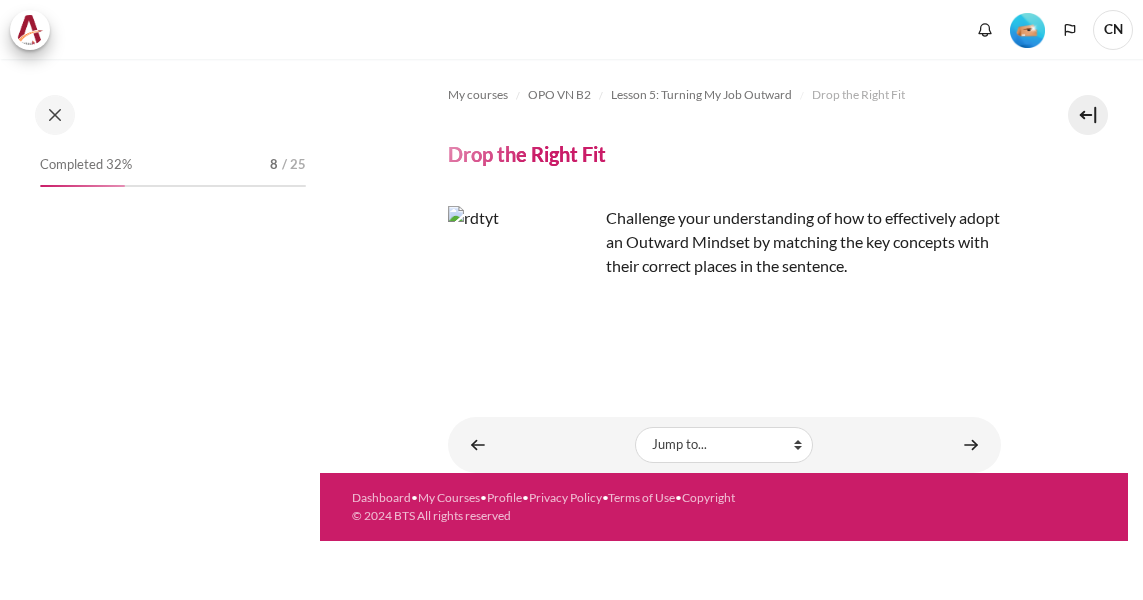 scroll, scrollTop: 0, scrollLeft: 0, axis: both 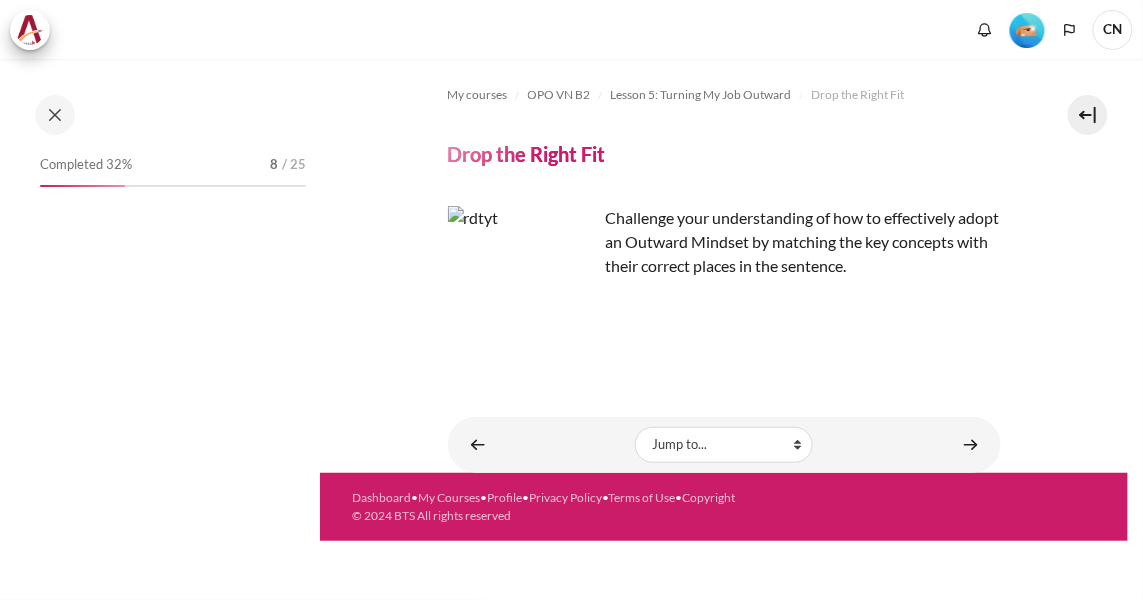 click on "My courses
OPO VN B2
Lesson 5: Turning My Job Outward
Drop the Right Fit
Drop the Right Fit" at bounding box center (724, 266) 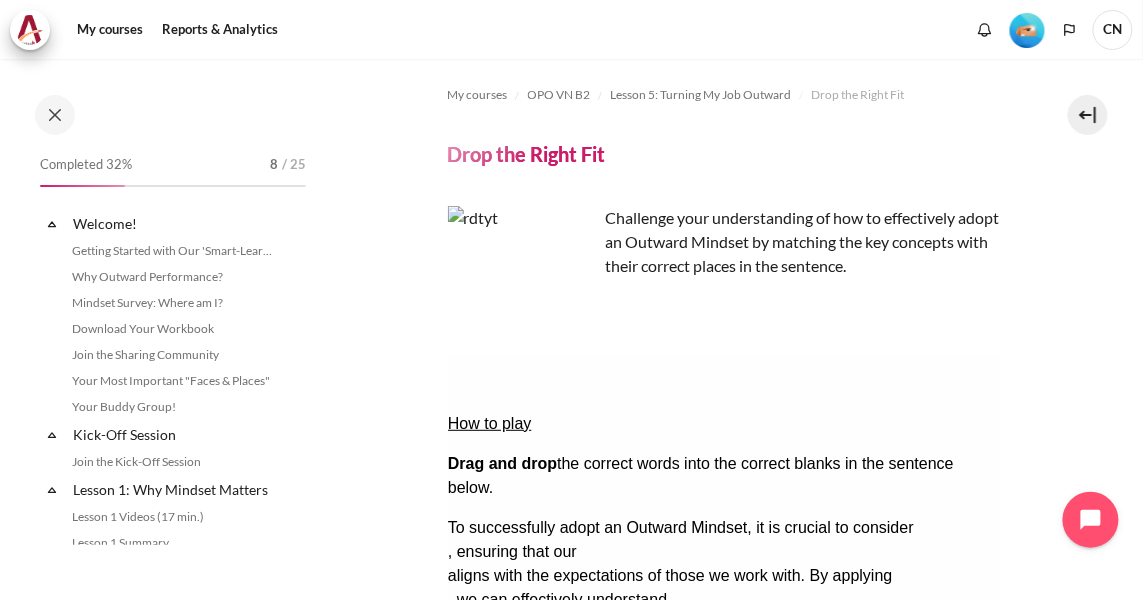 scroll, scrollTop: 0, scrollLeft: 0, axis: both 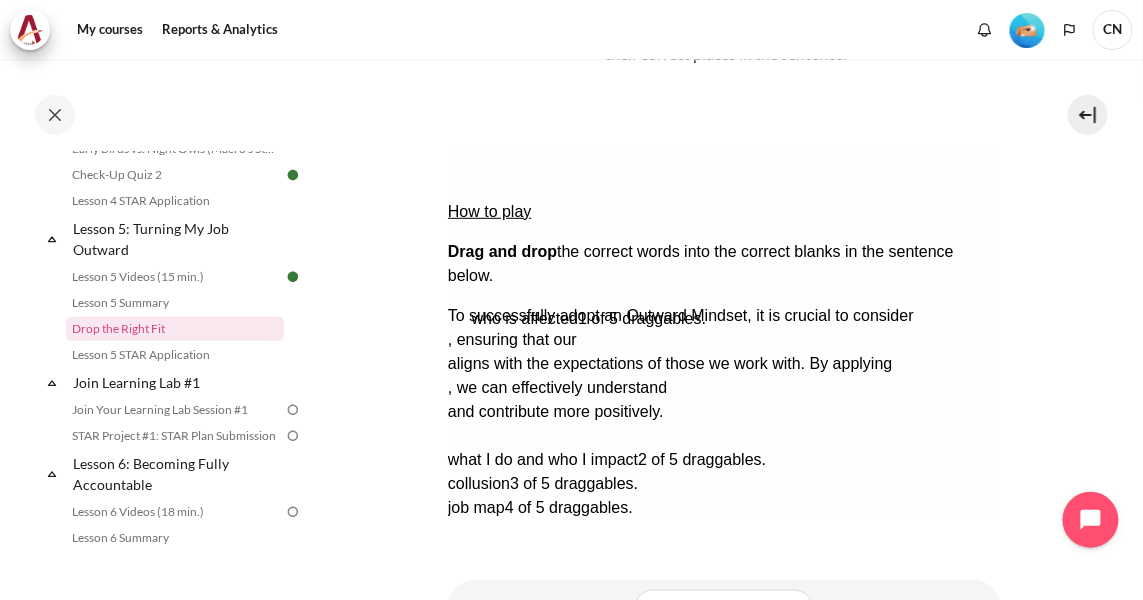 drag, startPoint x: 546, startPoint y: 407, endPoint x: 569, endPoint y: 290, distance: 119.23926 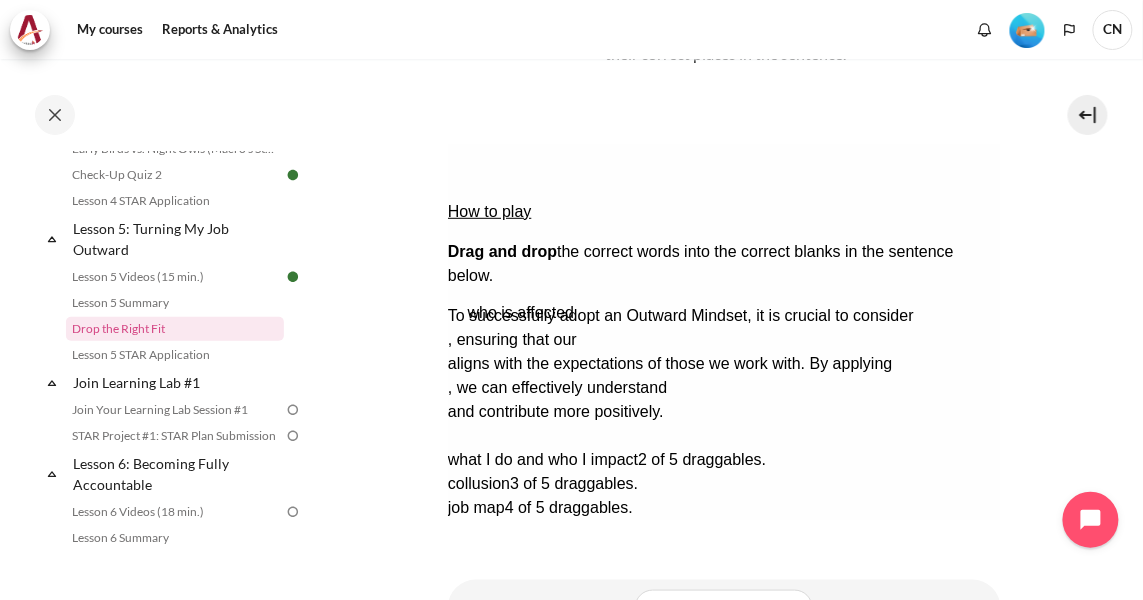 drag, startPoint x: 528, startPoint y: 401, endPoint x: 547, endPoint y: 275, distance: 127.424484 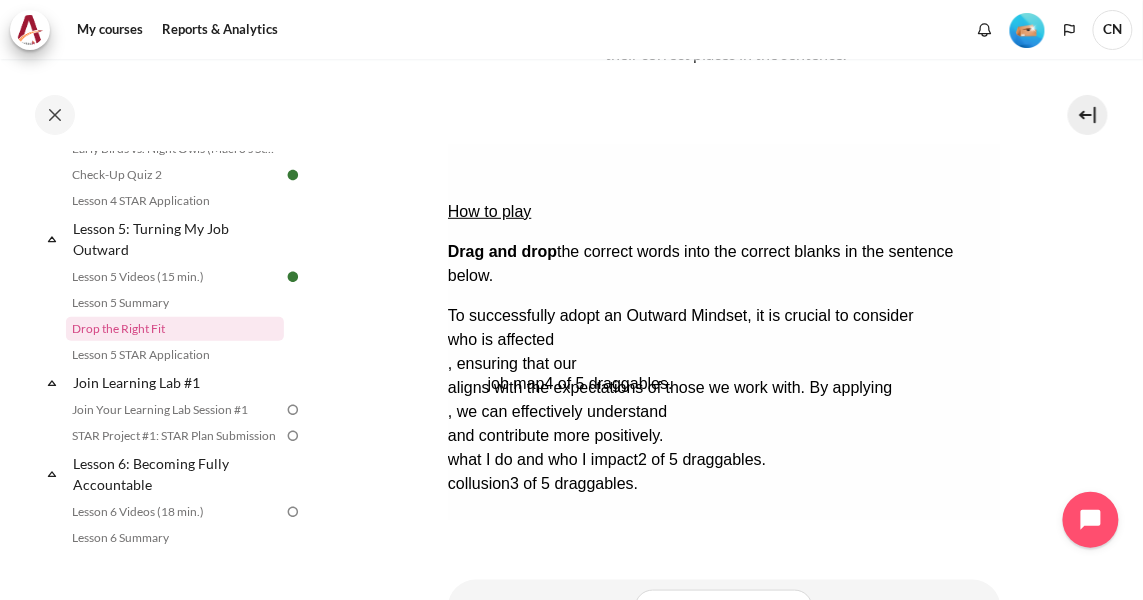 drag, startPoint x: 781, startPoint y: 402, endPoint x: 820, endPoint y: 277, distance: 130.94273 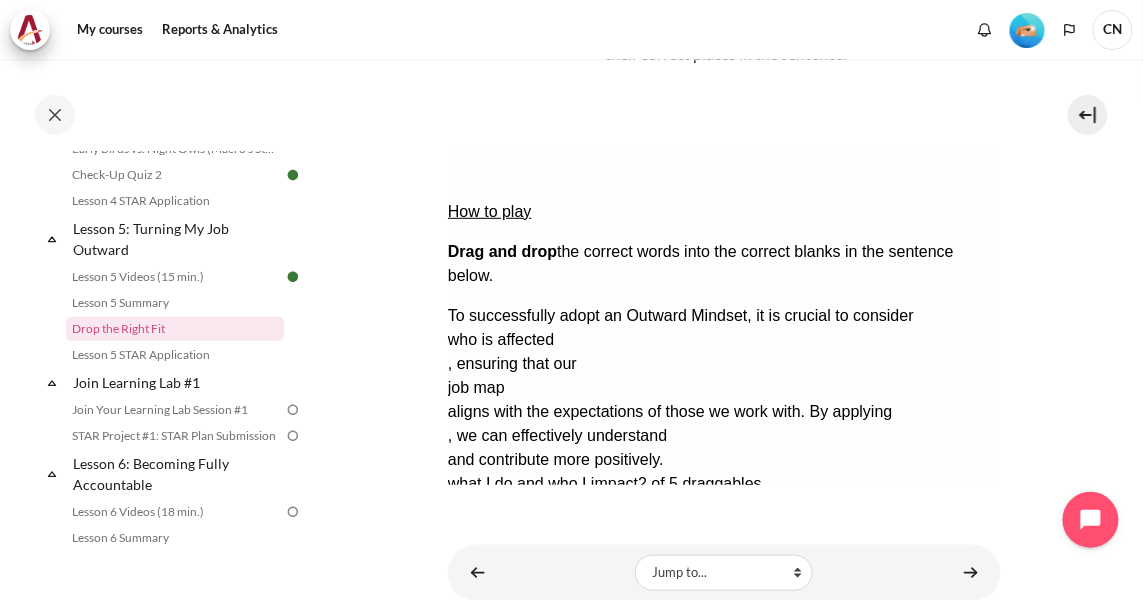 drag, startPoint x: 824, startPoint y: 412, endPoint x: 811, endPoint y: 398, distance: 19.104973 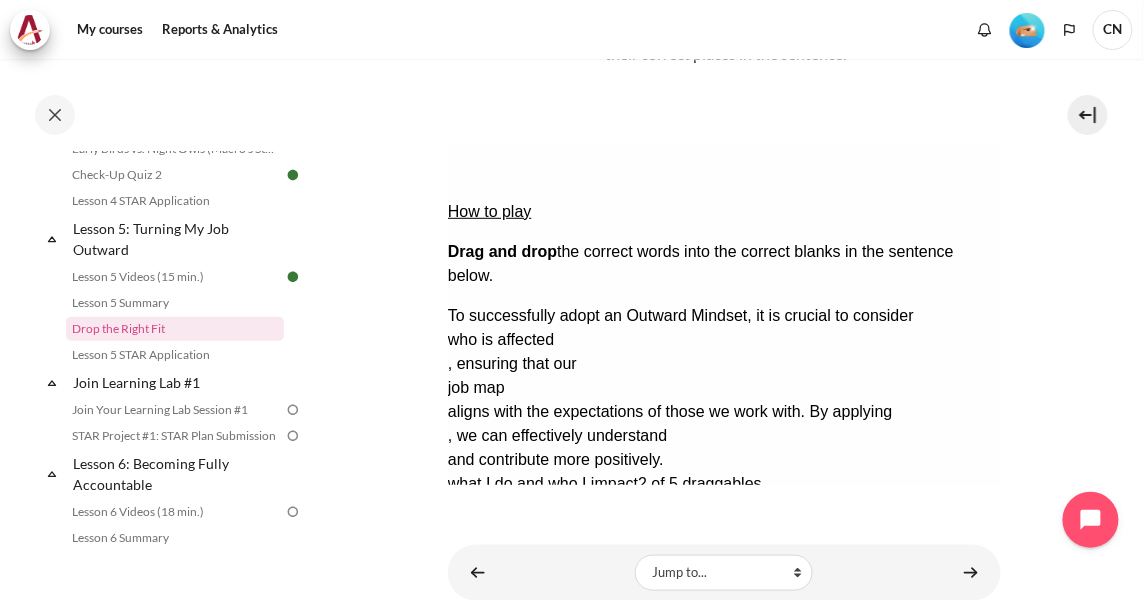 drag, startPoint x: 811, startPoint y: 398, endPoint x: 470, endPoint y: 329, distance: 347.91092 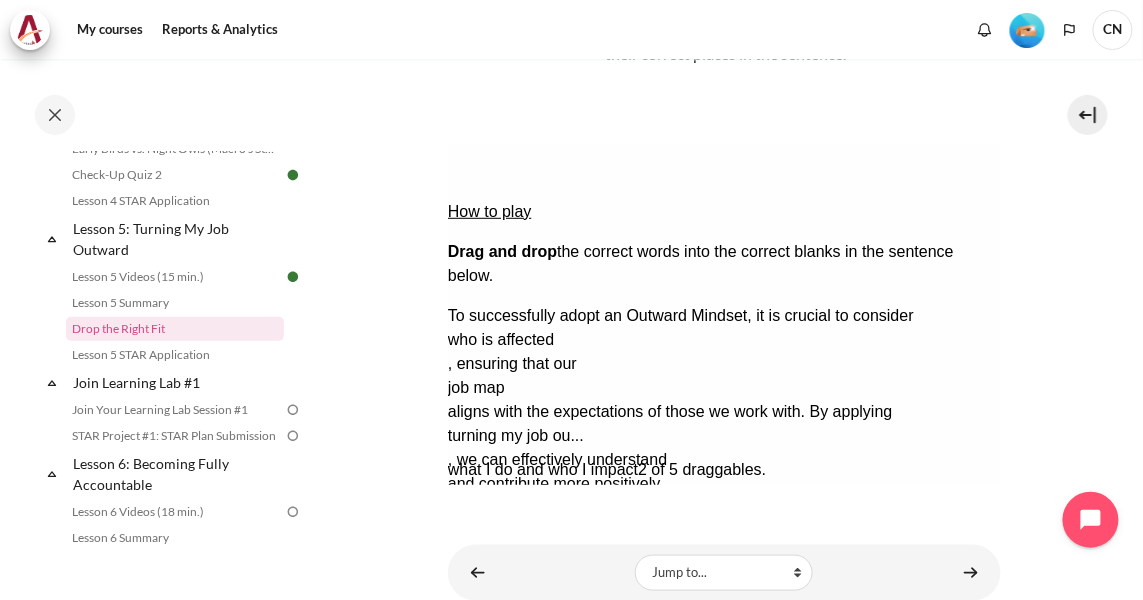 drag, startPoint x: 580, startPoint y: 406, endPoint x: 532, endPoint y: 367, distance: 61.846584 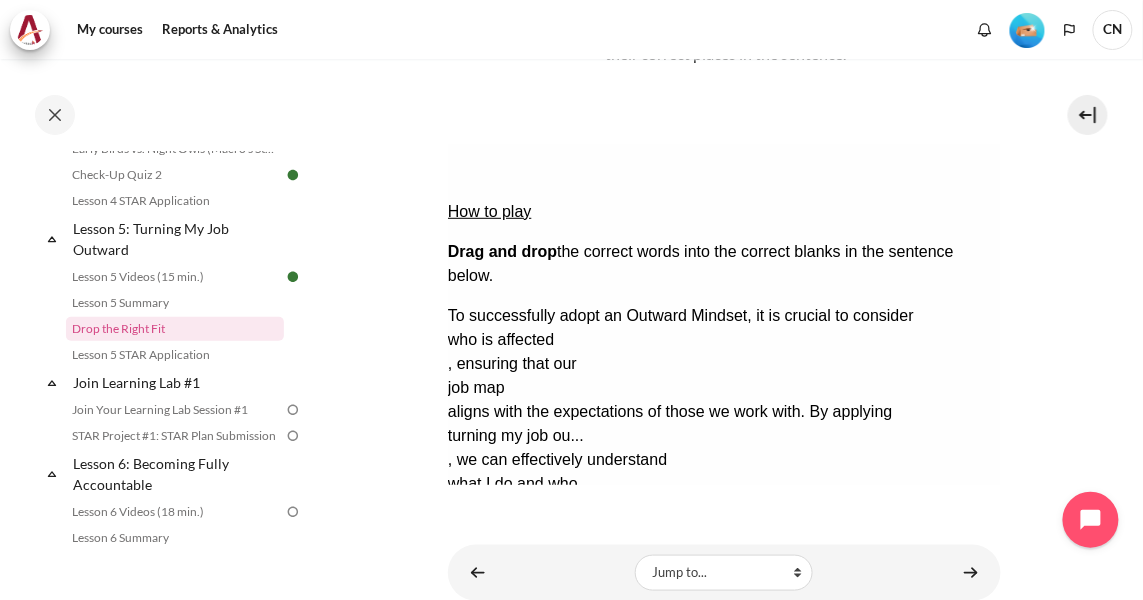 click on "Check Check the answers. The responses will be marked as correct, incorrect, or unanswered." at bounding box center [474, 555] 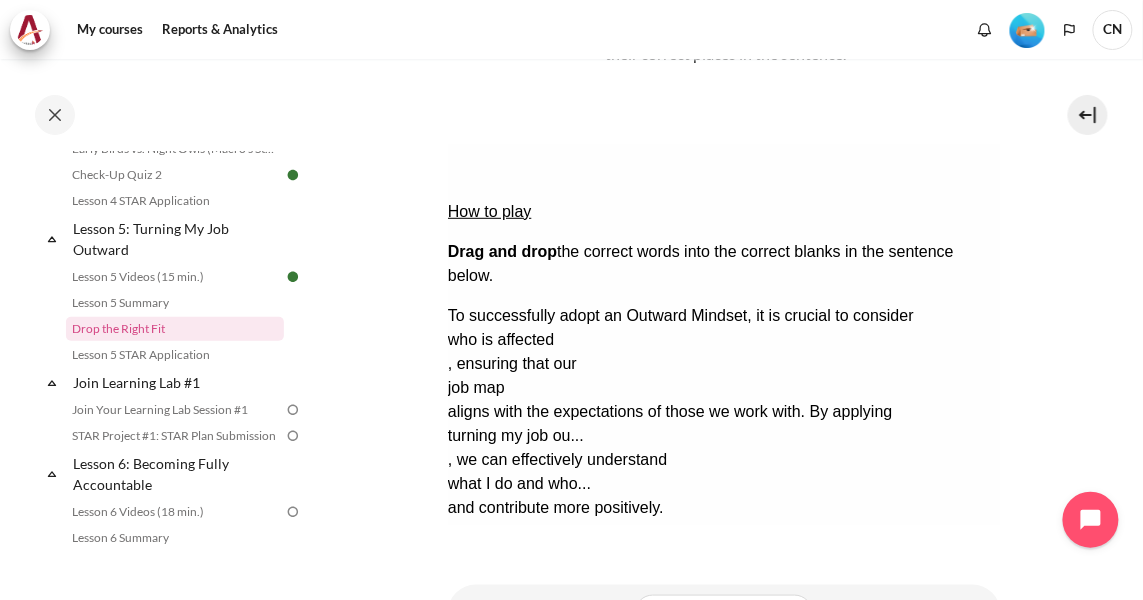 click on "To successfully adopt an Outward Mindset, it is crucial to consider  who is affected , ensuring that our  job map  aligns with the expectations of those we work with. By applying  turning my job ou... , we can effectively understand  what I do and who...  and contribute more positively. collusion 3 of 5 draggables." at bounding box center [723, 423] 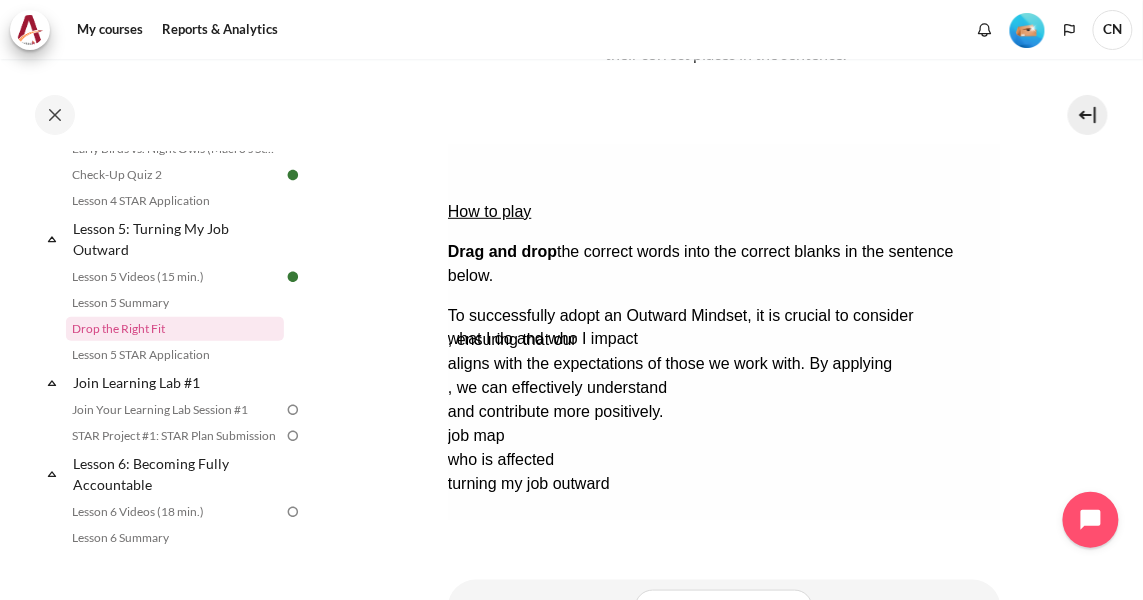 drag, startPoint x: 607, startPoint y: 434, endPoint x: 566, endPoint y: 264, distance: 174.87424 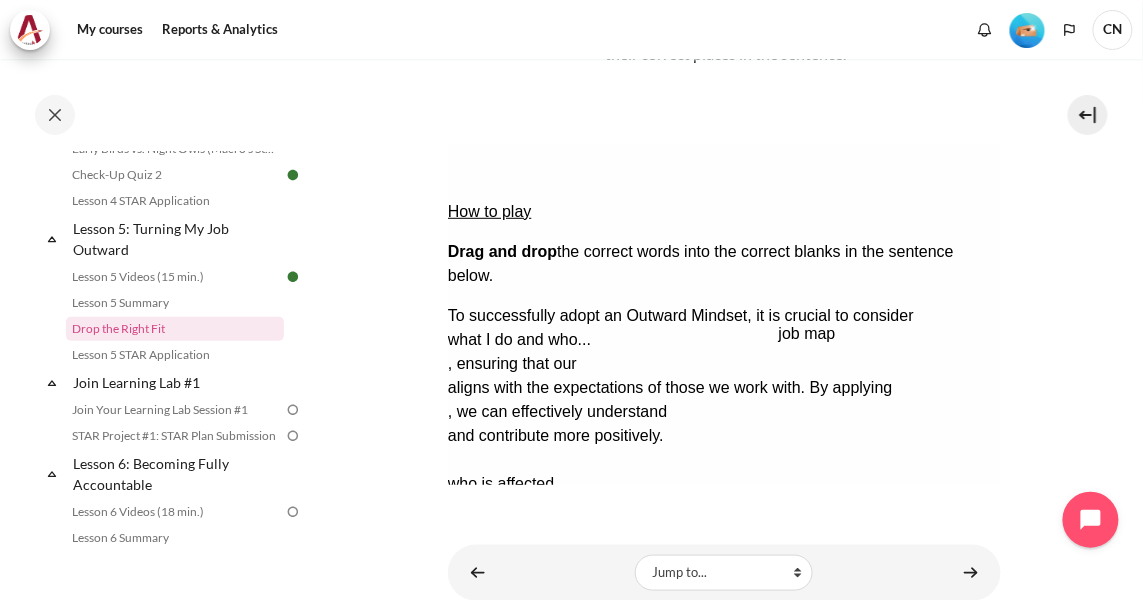 drag, startPoint x: 513, startPoint y: 394, endPoint x: 843, endPoint y: 267, distance: 353.5944 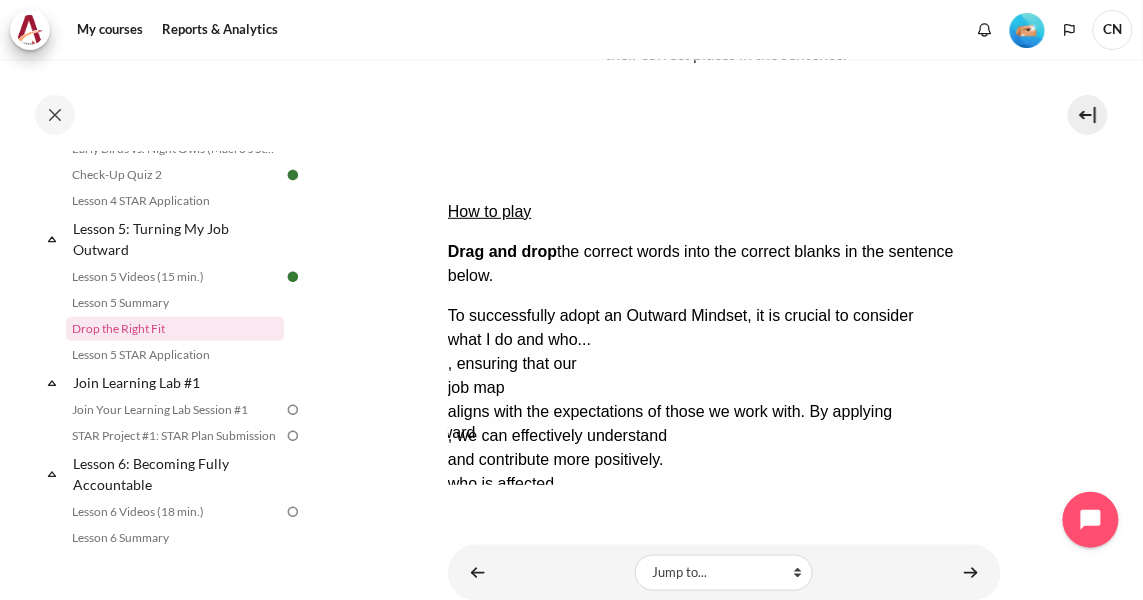 drag, startPoint x: 695, startPoint y: 405, endPoint x: 560, endPoint y: 329, distance: 154.92256 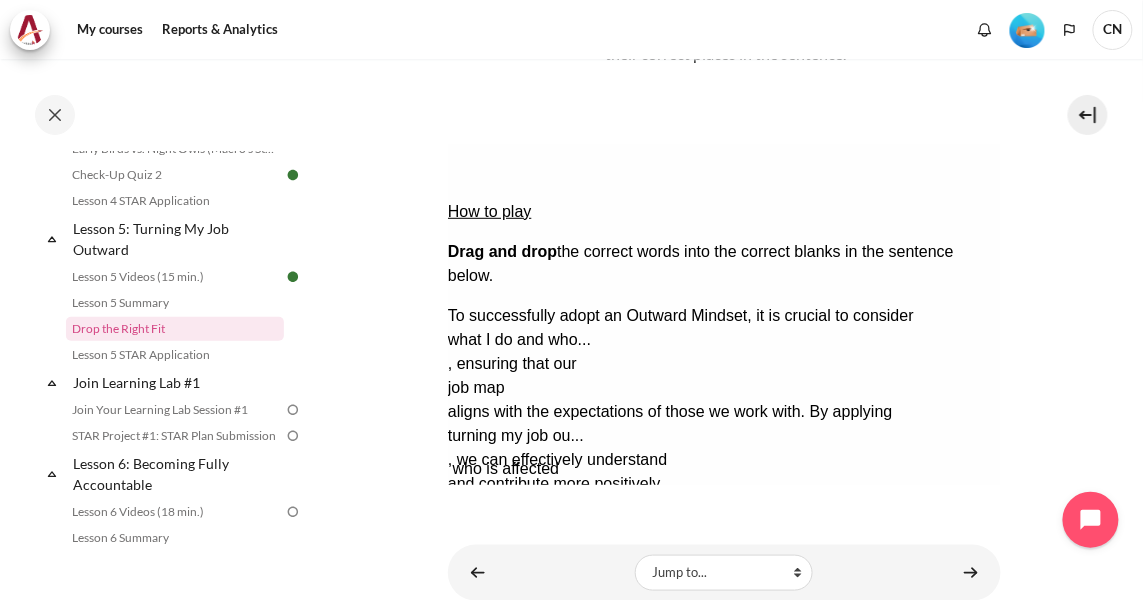 drag, startPoint x: 527, startPoint y: 403, endPoint x: 531, endPoint y: 363, distance: 40.1995 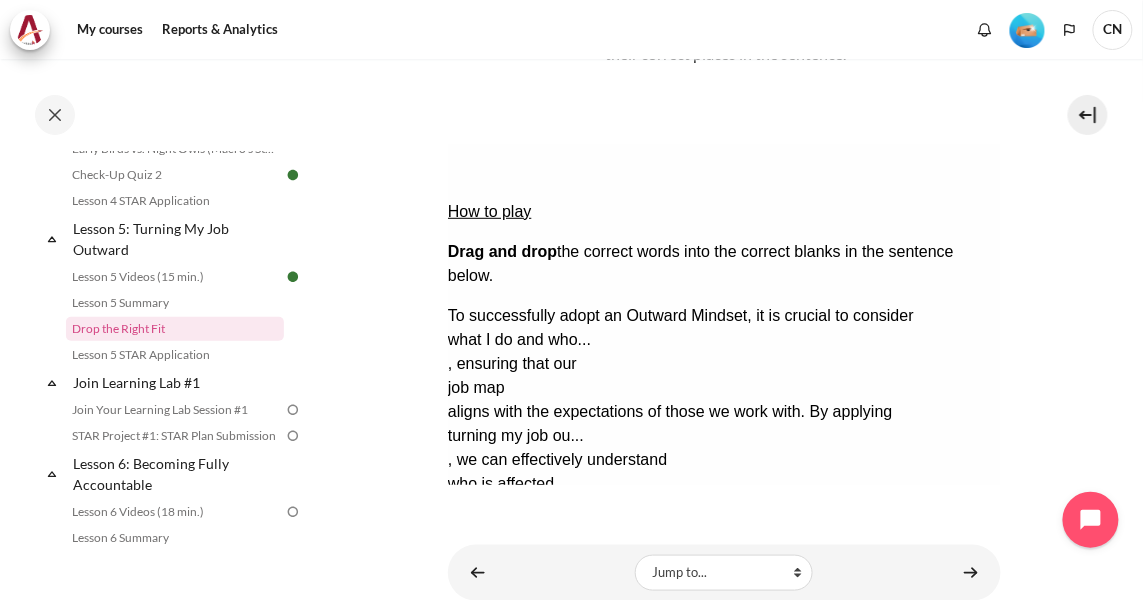 click on "Check Check the answers. The responses will be marked as correct, incorrect, or unanswered." at bounding box center [474, 555] 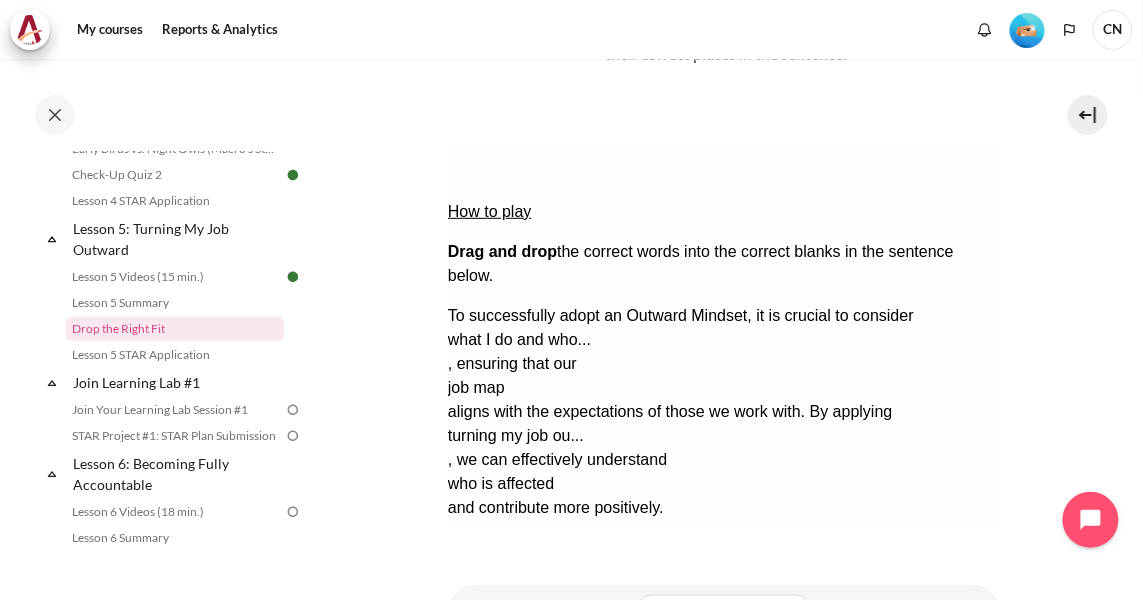 scroll, scrollTop: 320, scrollLeft: 0, axis: vertical 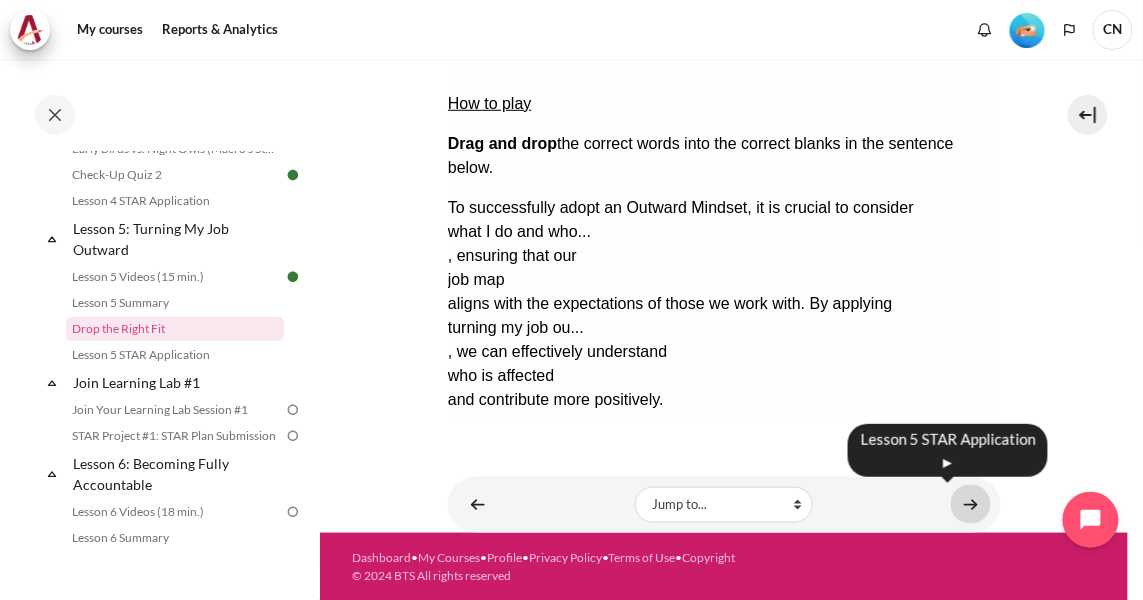 click at bounding box center (971, 504) 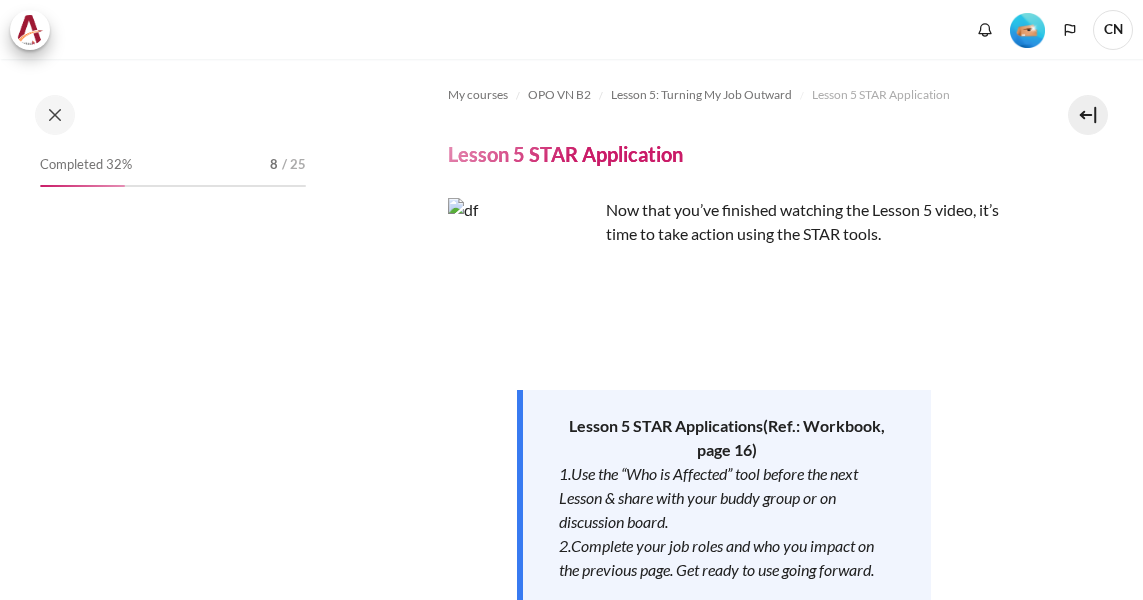 scroll, scrollTop: 0, scrollLeft: 0, axis: both 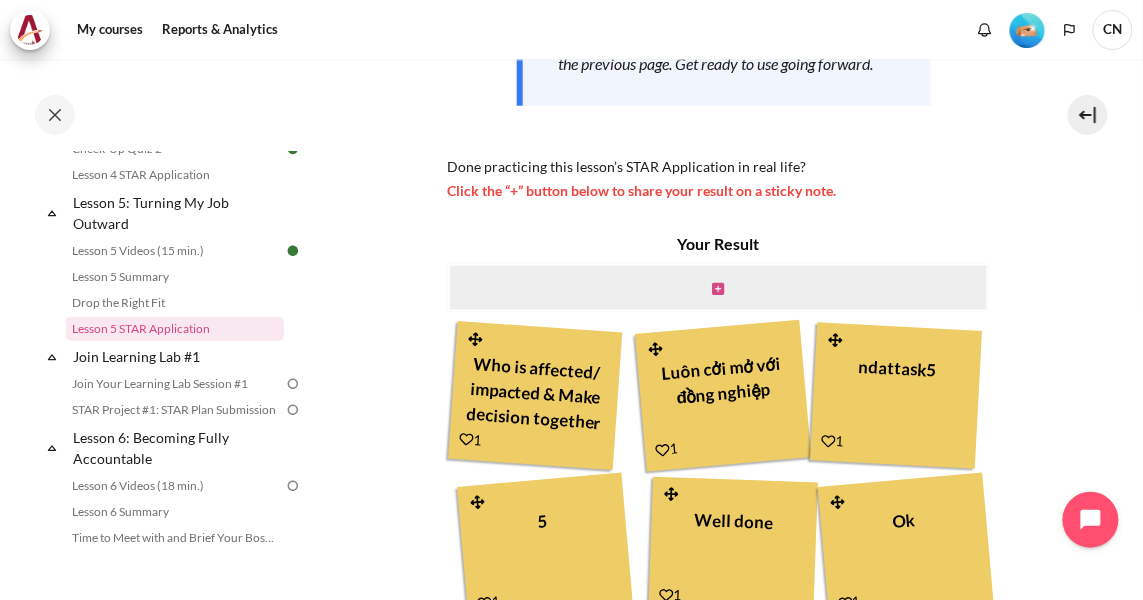 click at bounding box center [718, 289] 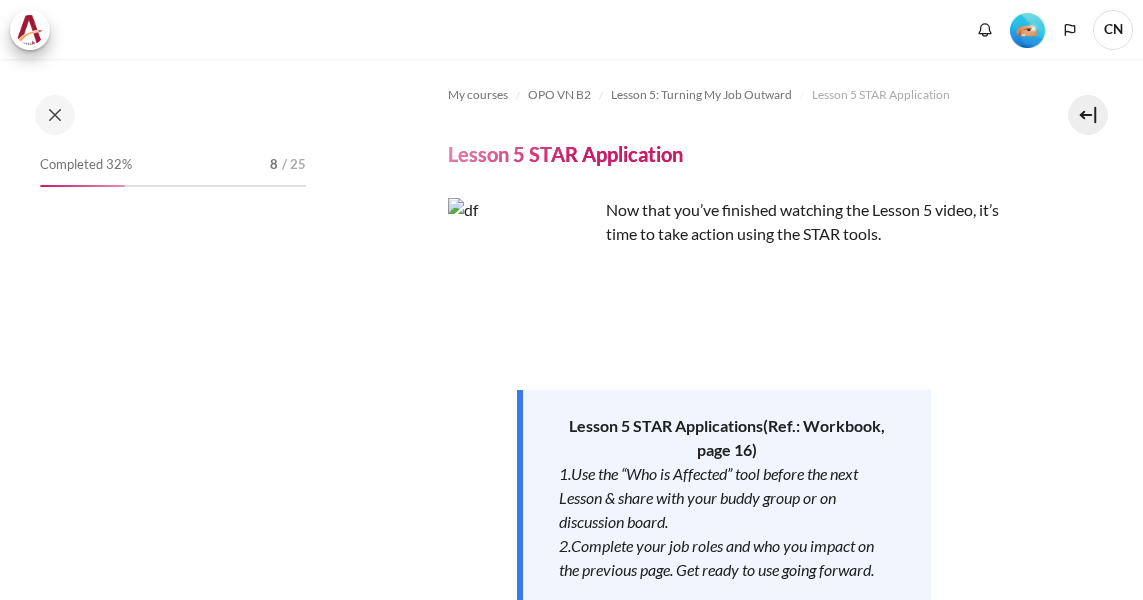 scroll, scrollTop: 0, scrollLeft: 0, axis: both 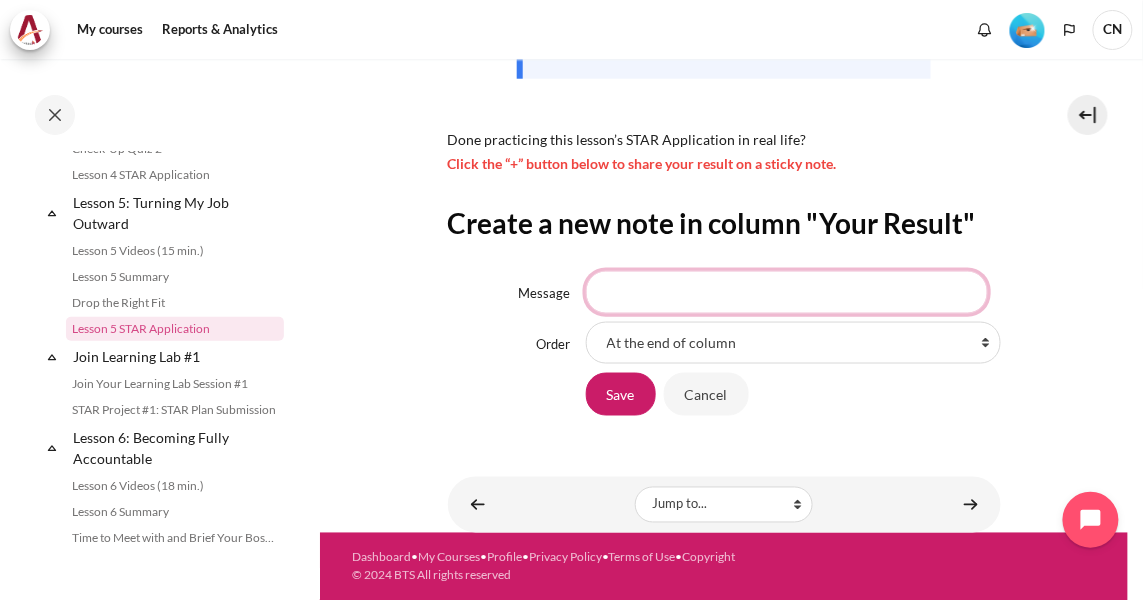 click on "Message" at bounding box center (787, 292) 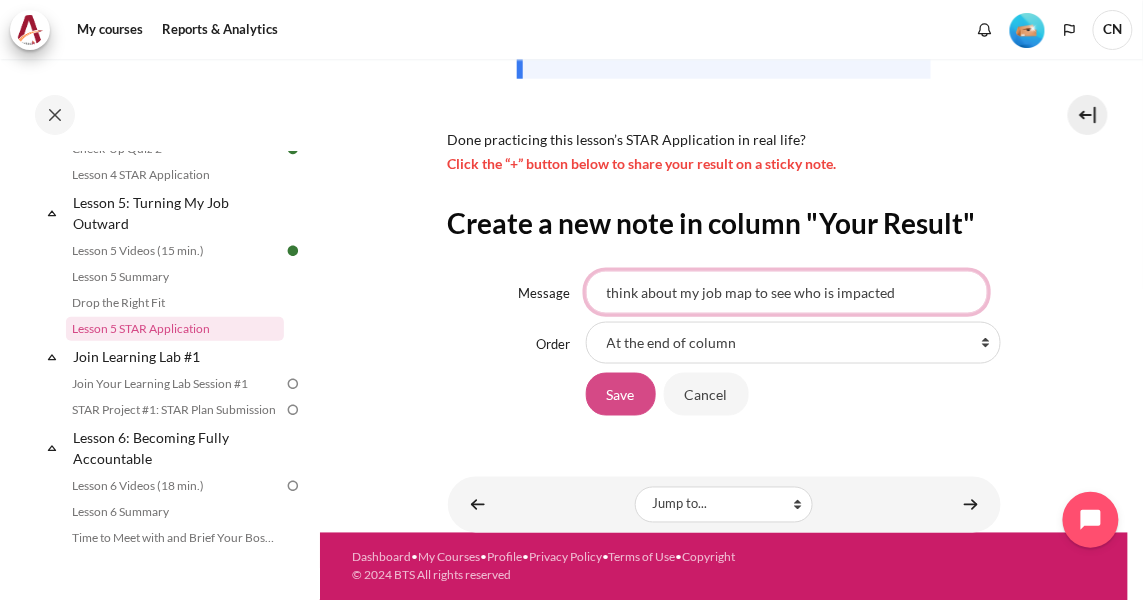 type on "think about my job map to see who is impacted" 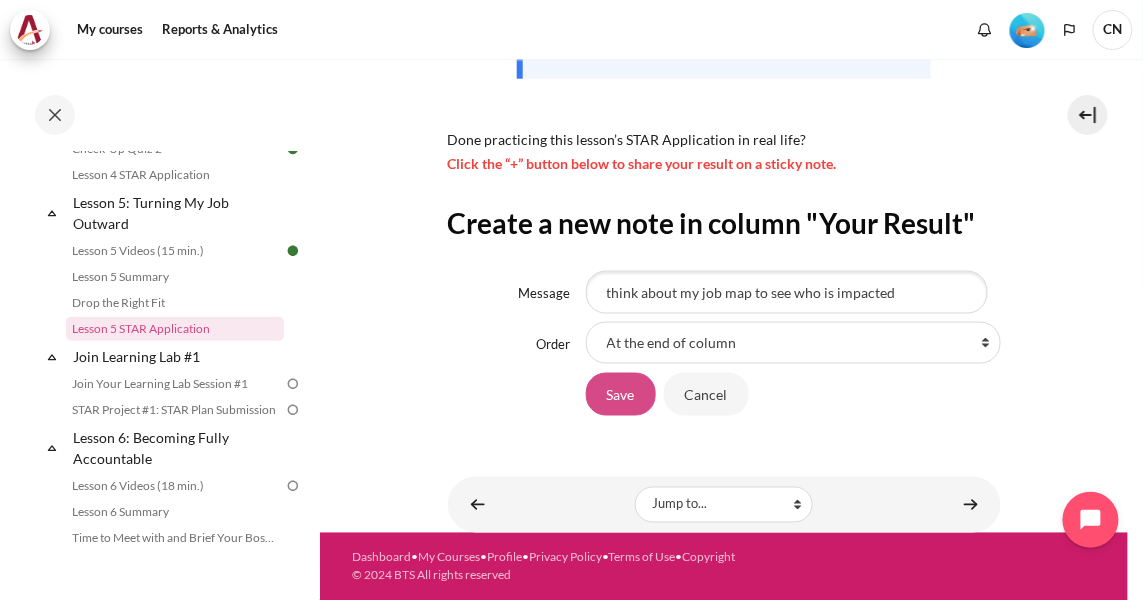 click on "Save" at bounding box center [621, 394] 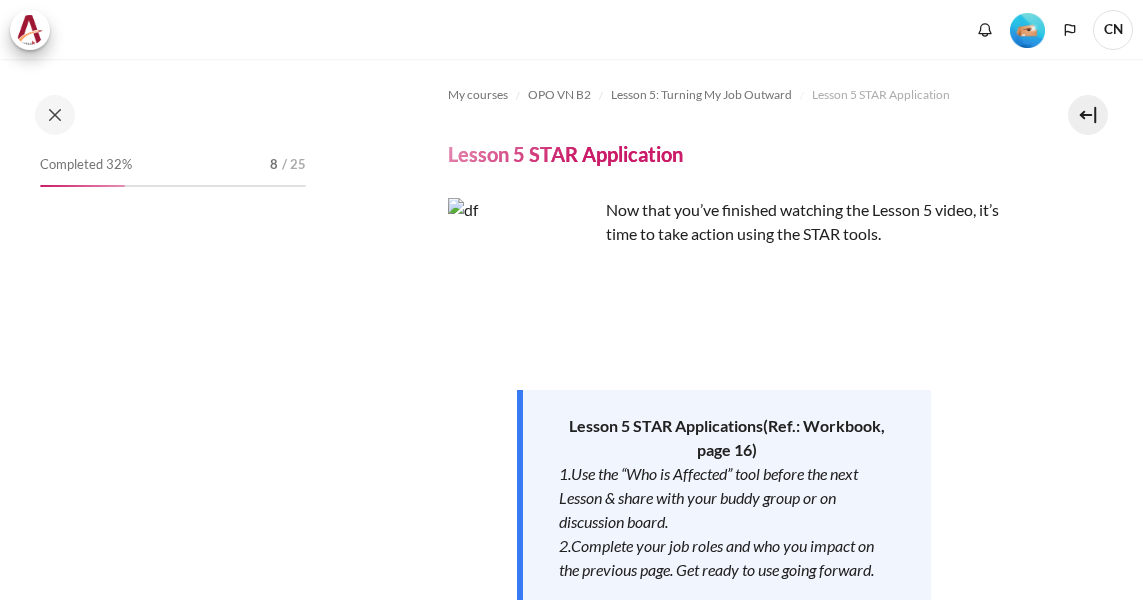 scroll, scrollTop: 0, scrollLeft: 0, axis: both 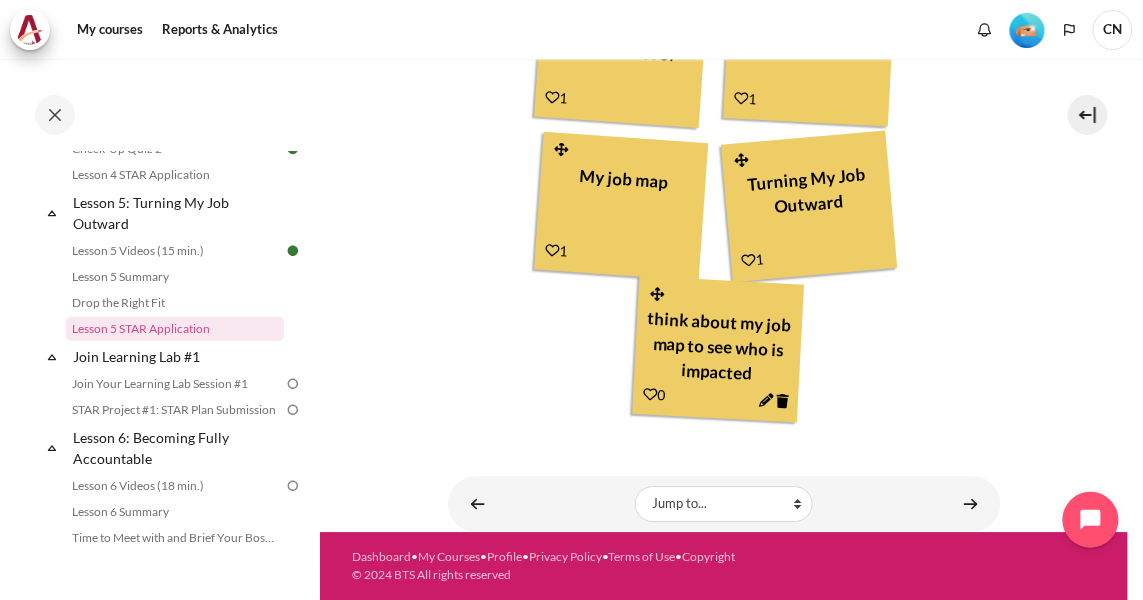 click on "My courses
OPO VN B2
Lesson 5: Turning My Job Outward
Lesson 5 STAR Application
Lesson 5 STAR Application
Lesson 5 STAR Applications" at bounding box center (571, 329) 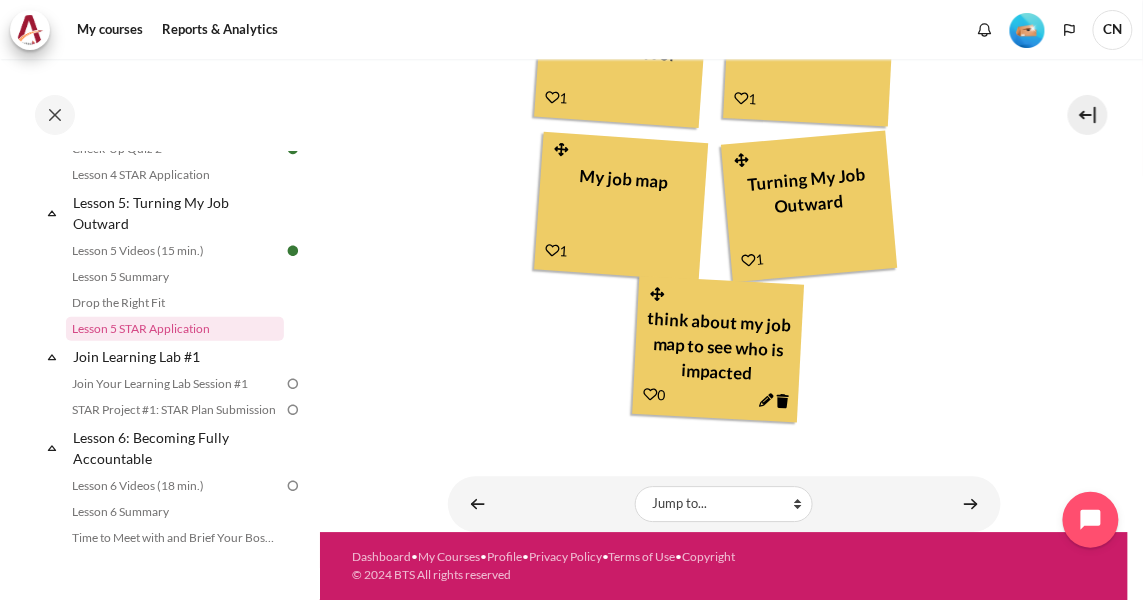 drag, startPoint x: 967, startPoint y: 505, endPoint x: 1045, endPoint y: 429, distance: 108.903625 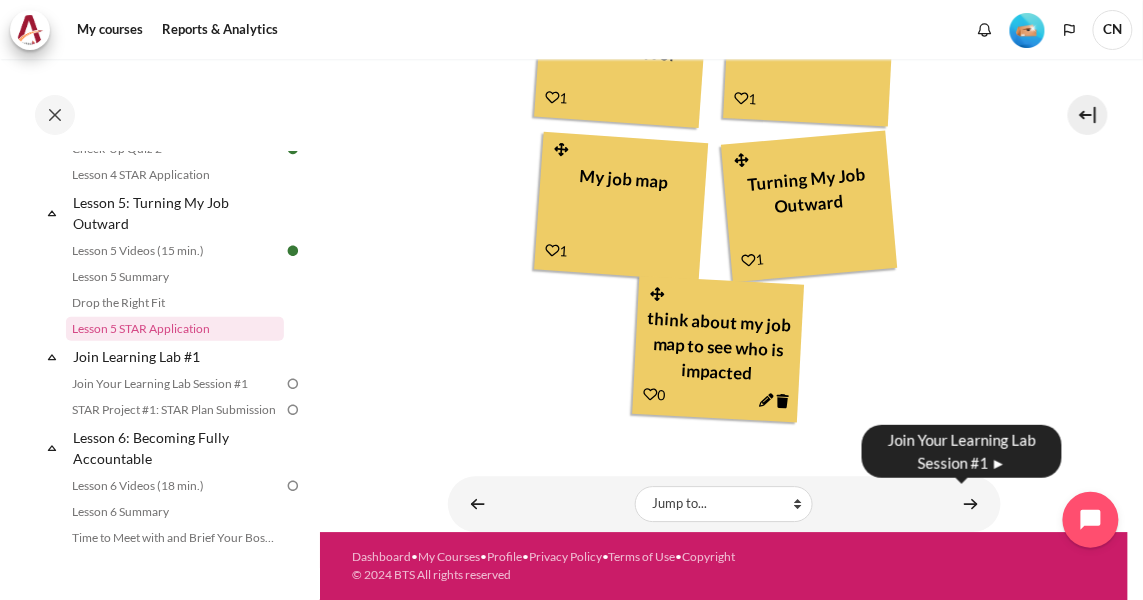 scroll, scrollTop: 1164, scrollLeft: 0, axis: vertical 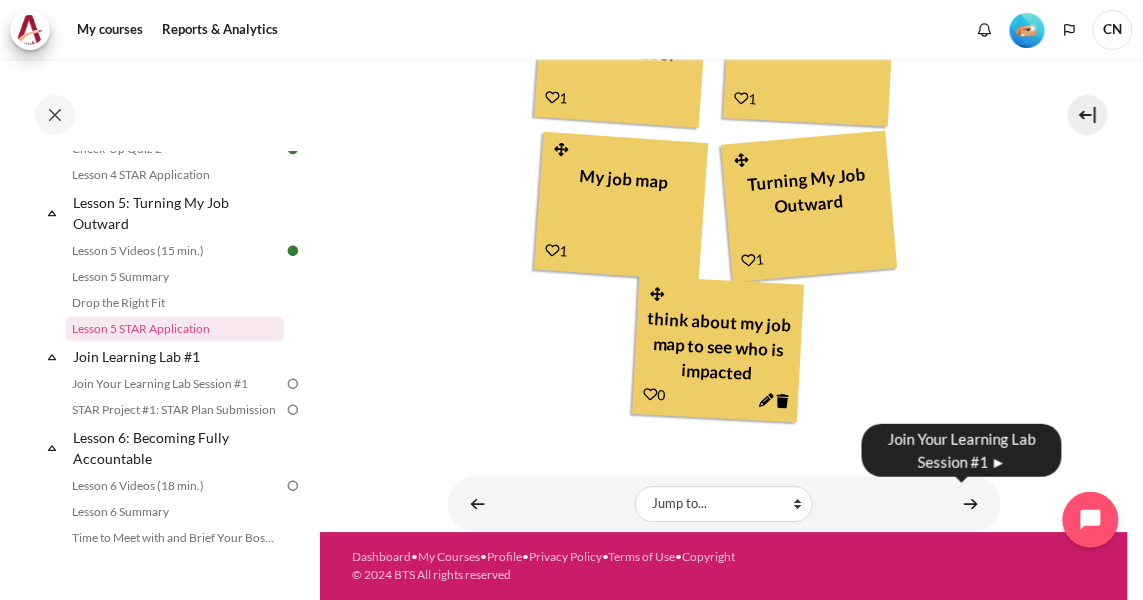 click at bounding box center [971, 503] 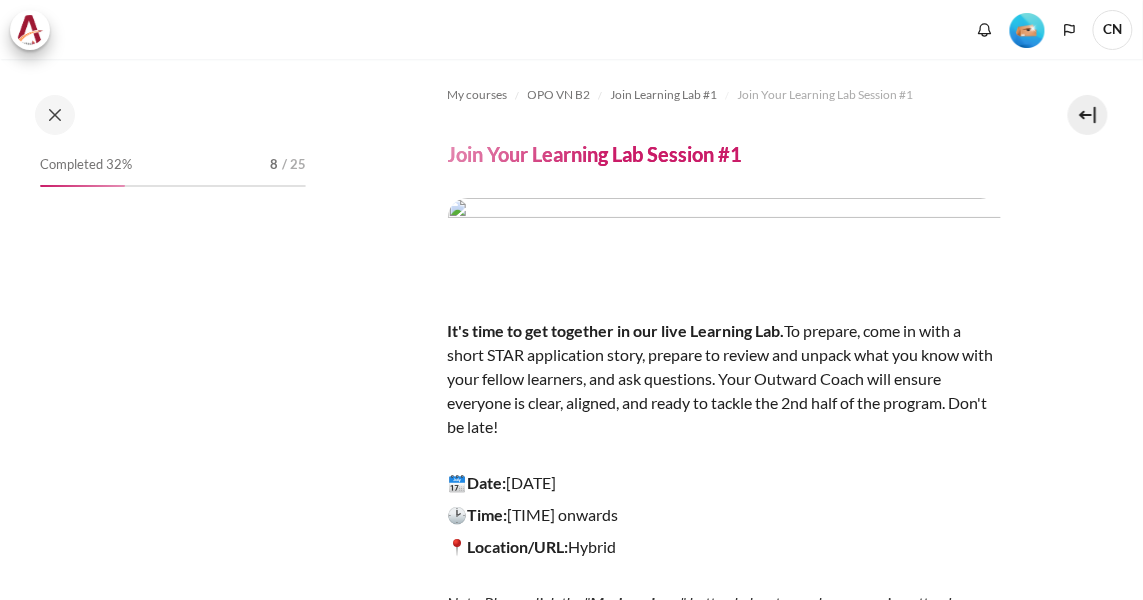 scroll, scrollTop: 0, scrollLeft: 0, axis: both 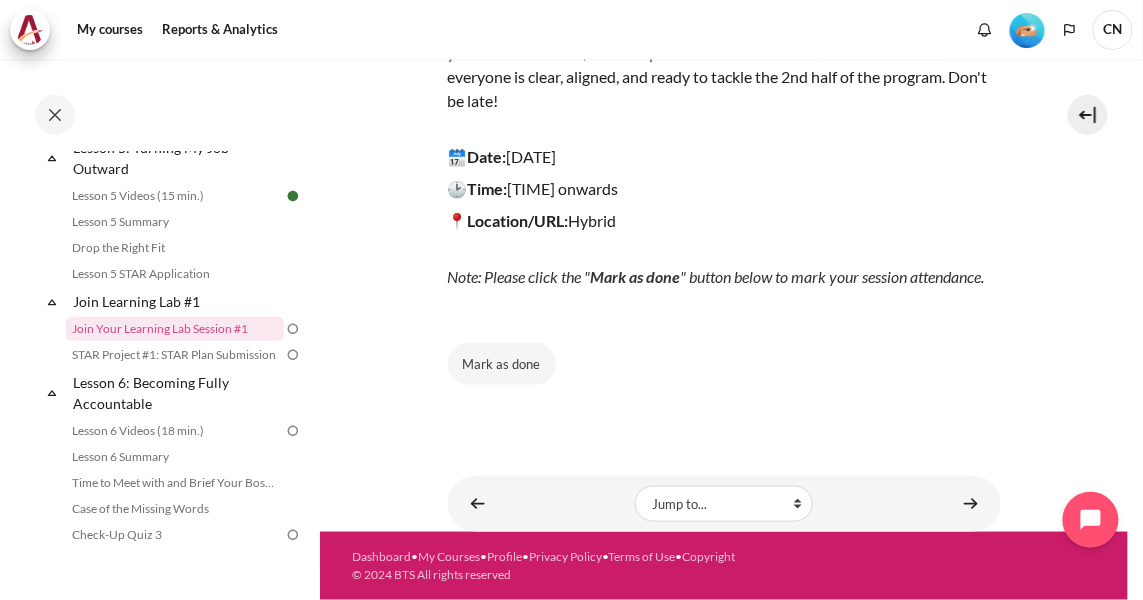 click at bounding box center (293, 329) 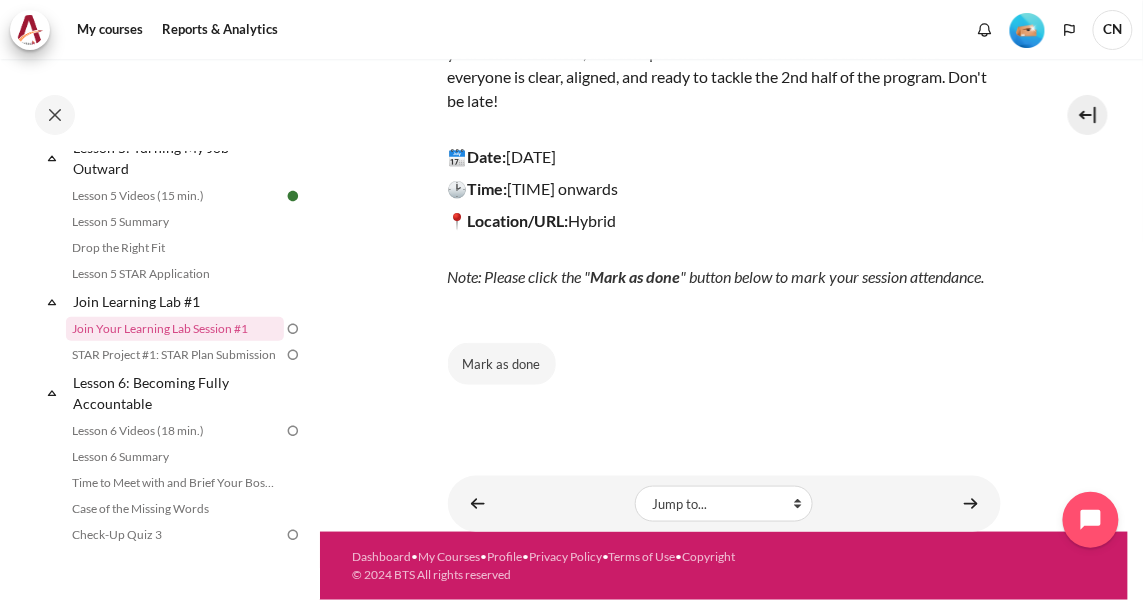 click at bounding box center [293, 355] 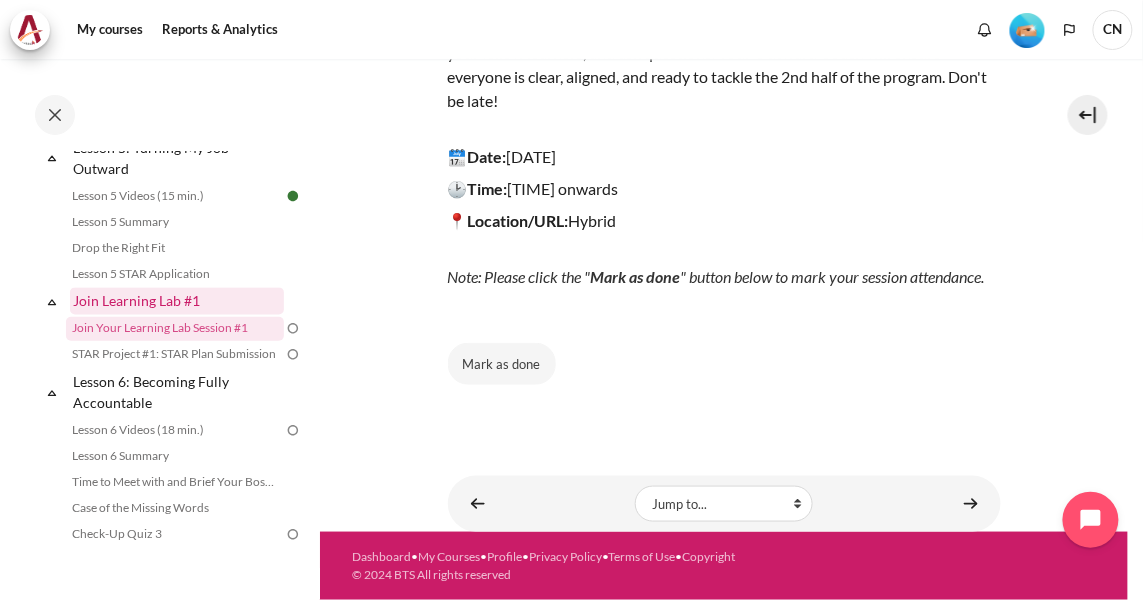 click on "Join Learning Lab #1" at bounding box center [177, 301] 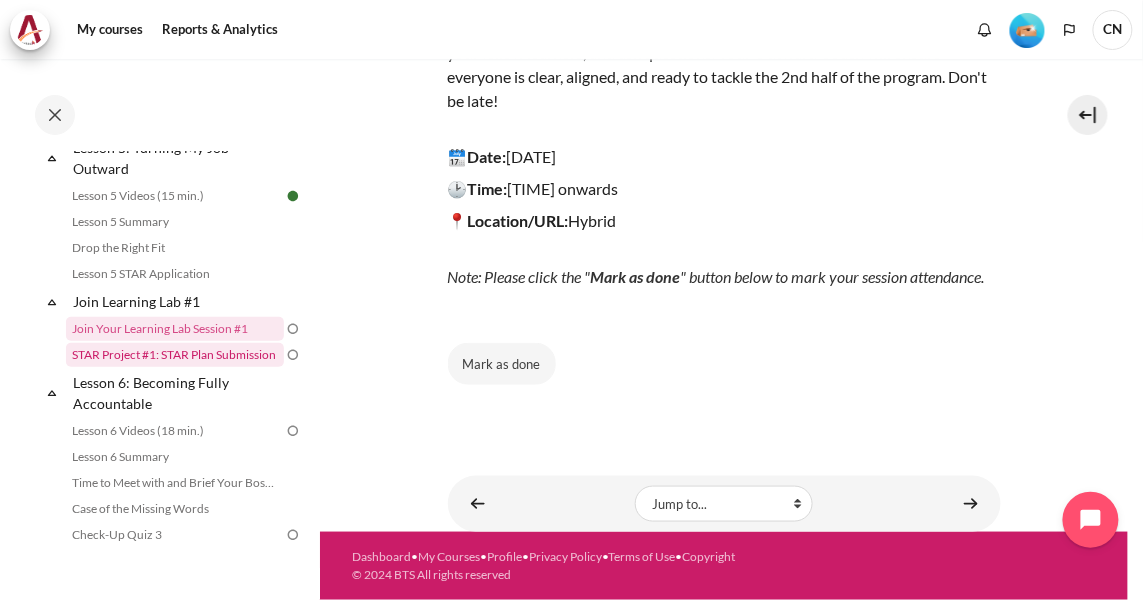 click on "STAR Project #1: STAR Plan Submission" at bounding box center [175, 355] 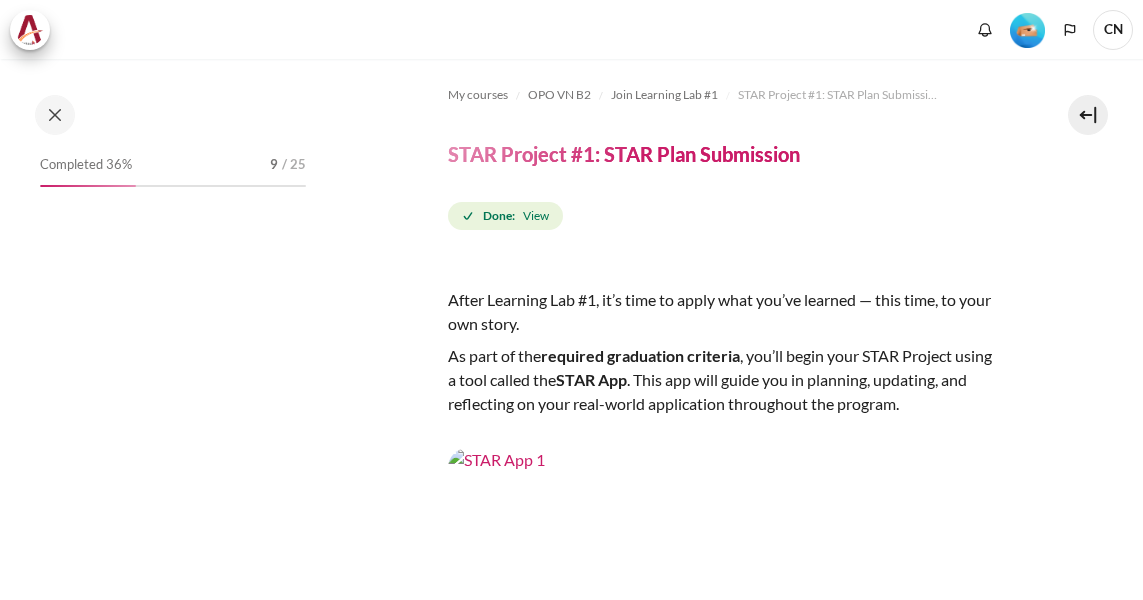 scroll, scrollTop: 0, scrollLeft: 0, axis: both 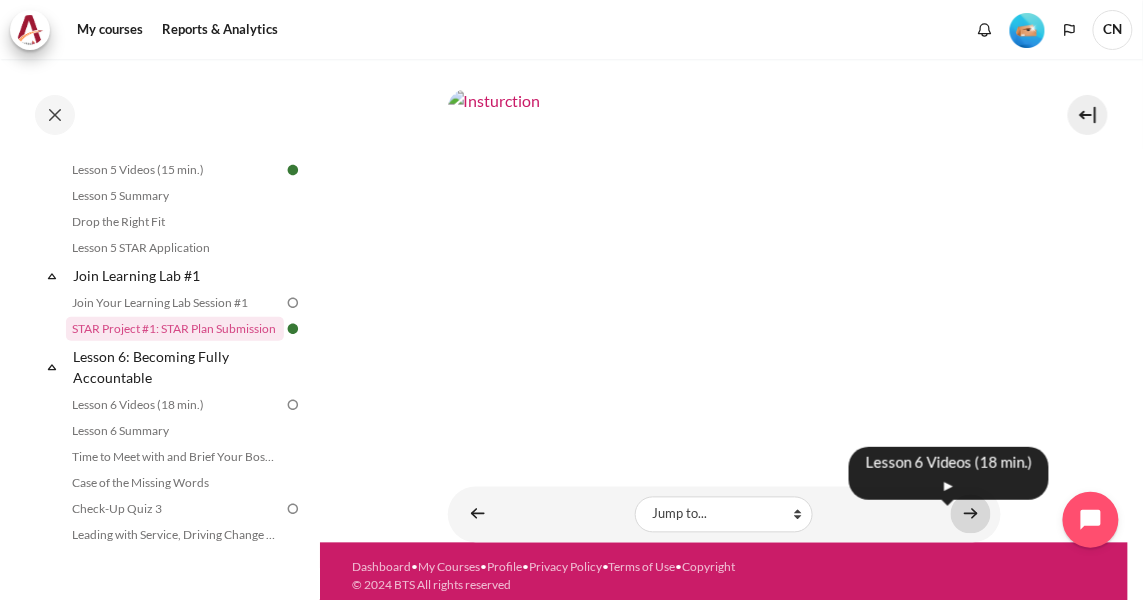 click at bounding box center [971, 514] 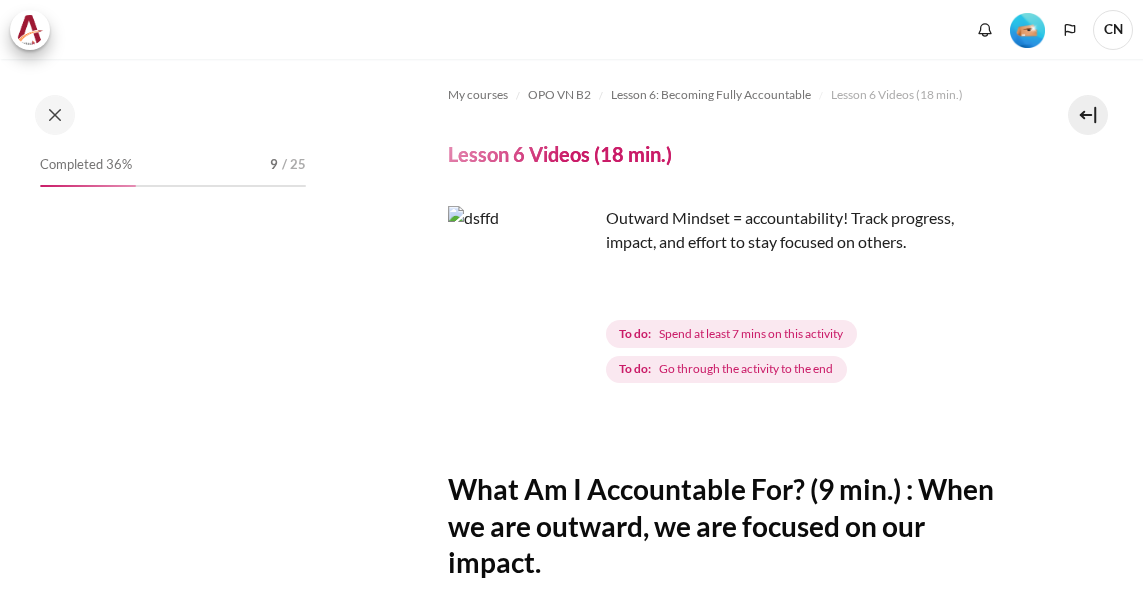 scroll, scrollTop: 0, scrollLeft: 0, axis: both 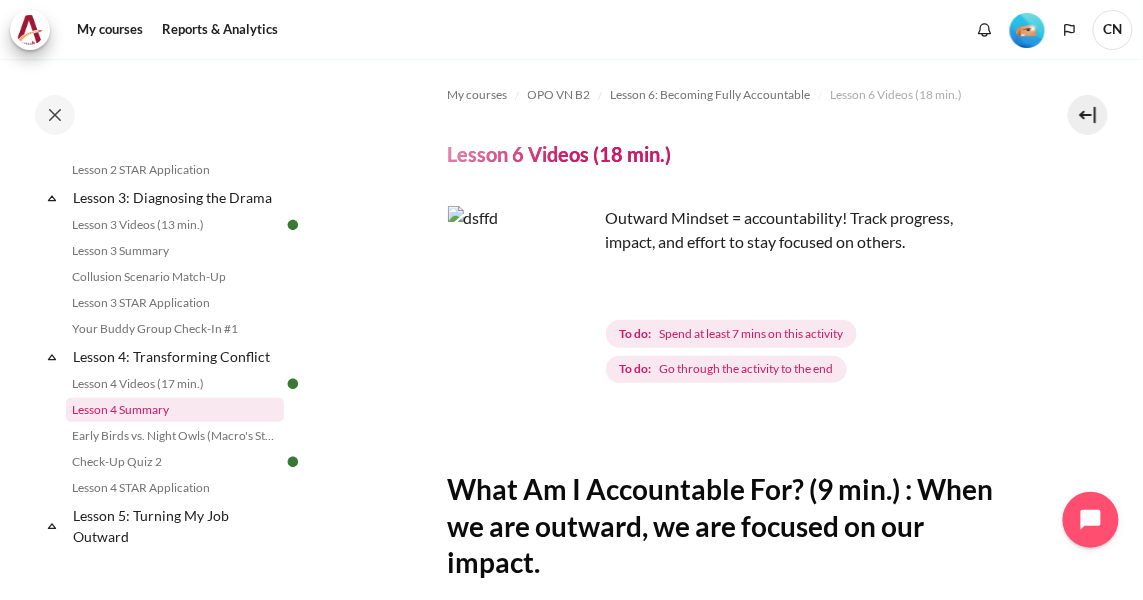click on "Lesson 4 Summary" at bounding box center (175, 410) 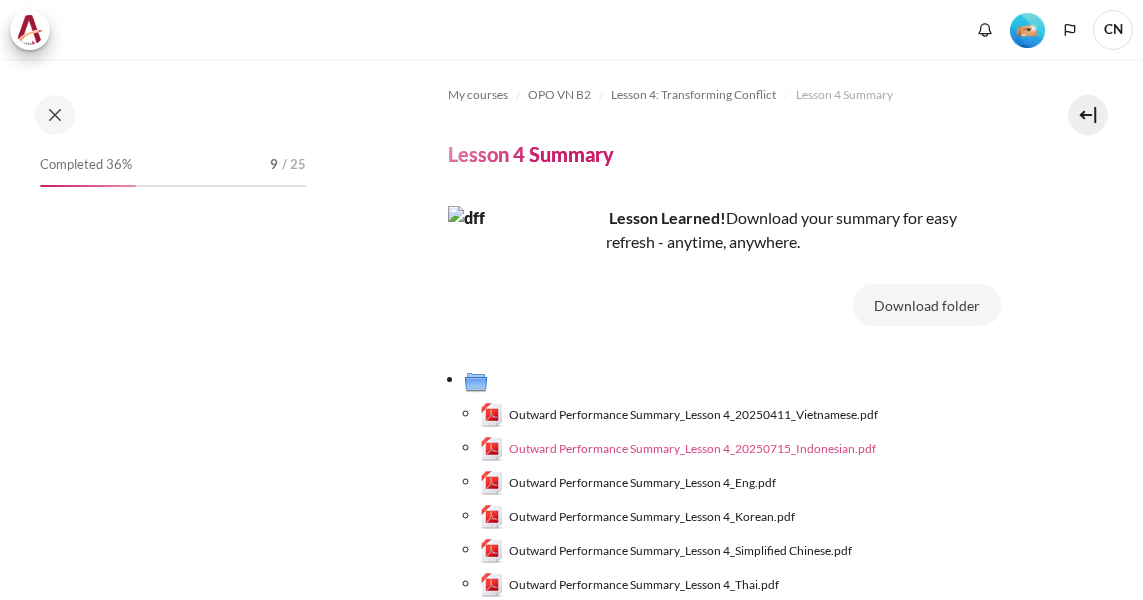 scroll, scrollTop: 0, scrollLeft: 0, axis: both 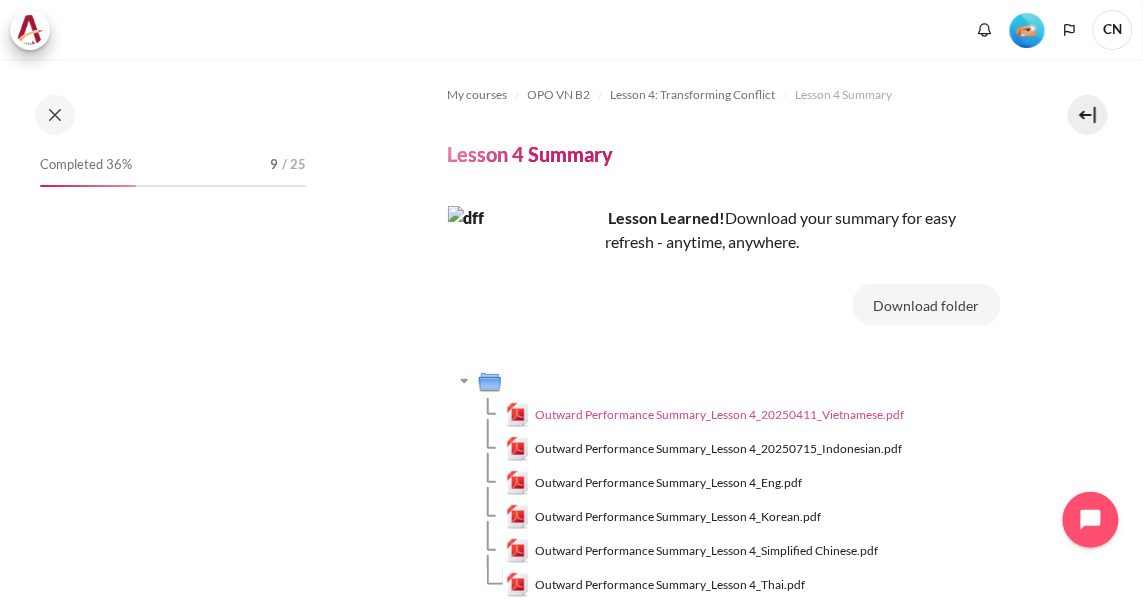 click on "Outward Performance Summary_Lesson 4_20250411_Vietnamese.pdf" at bounding box center (719, 415) 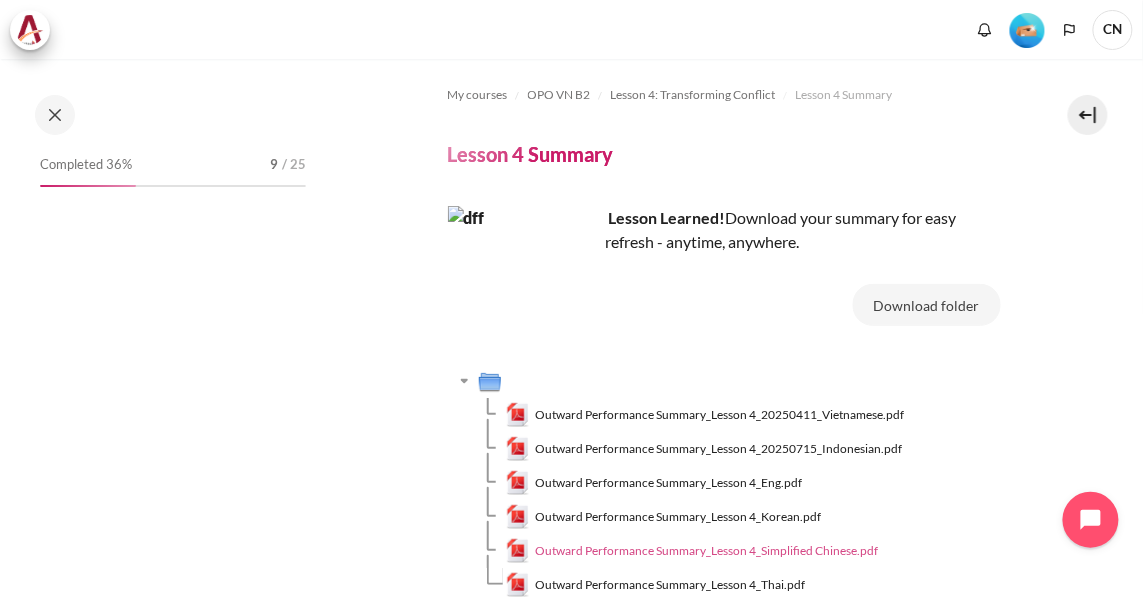 scroll, scrollTop: 666, scrollLeft: 0, axis: vertical 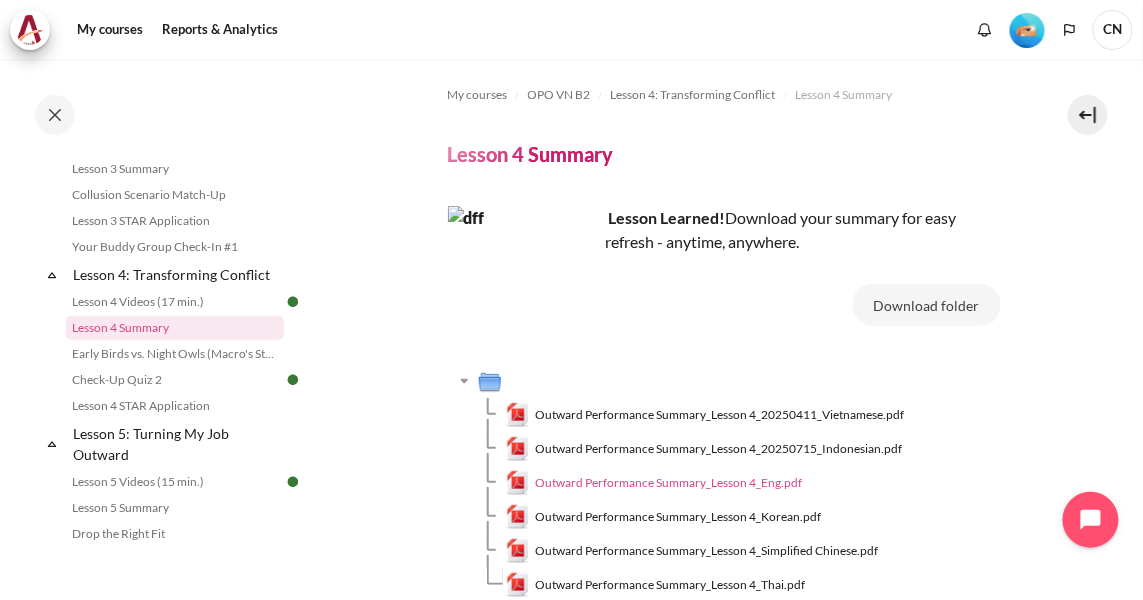 click on "Outward Performance Summary_Lesson 4_Eng.pdf" at bounding box center (668, 483) 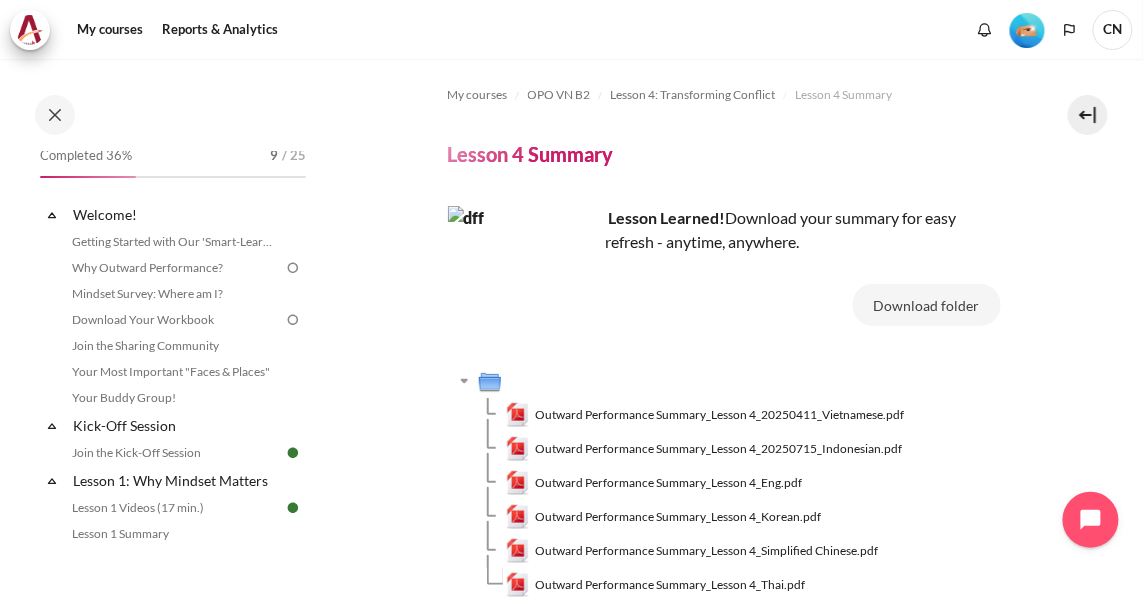 scroll, scrollTop: 0, scrollLeft: 0, axis: both 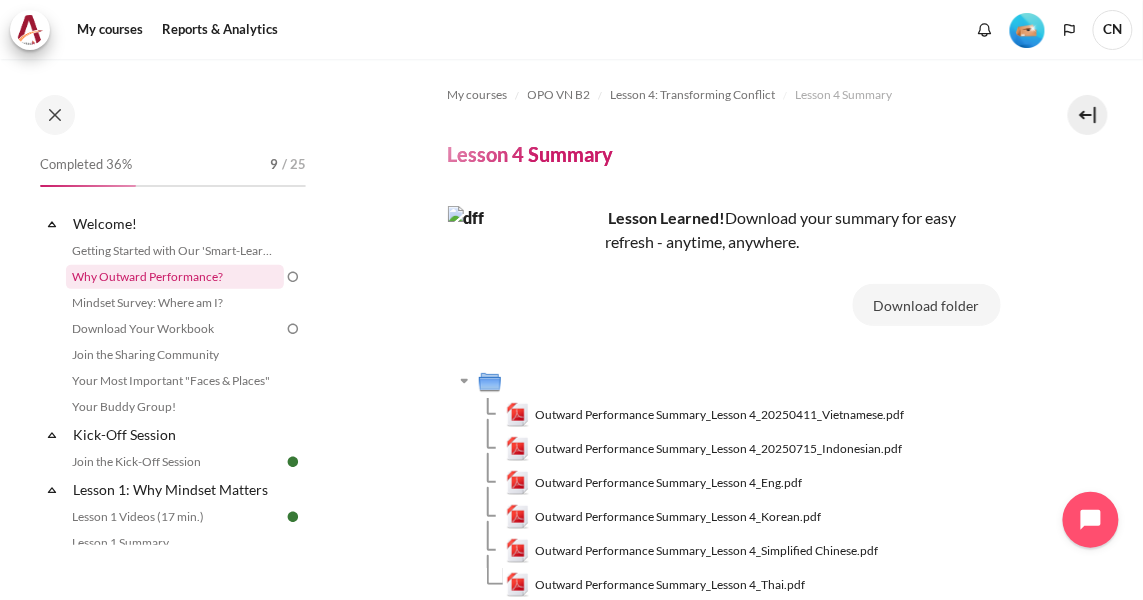 click on "Why Outward Performance?" at bounding box center [175, 277] 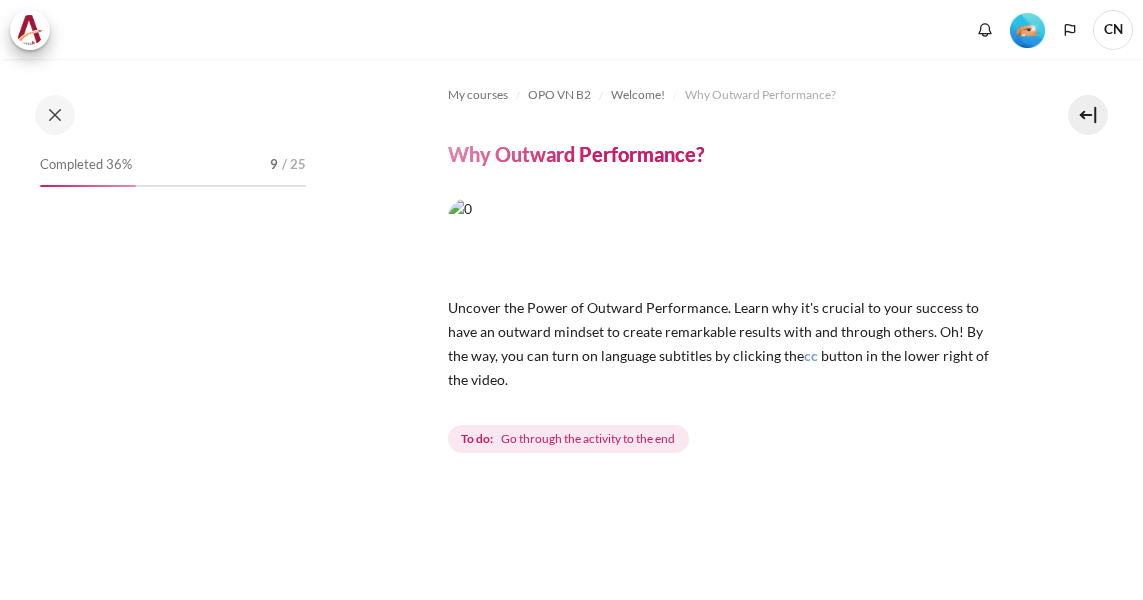 scroll, scrollTop: 0, scrollLeft: 0, axis: both 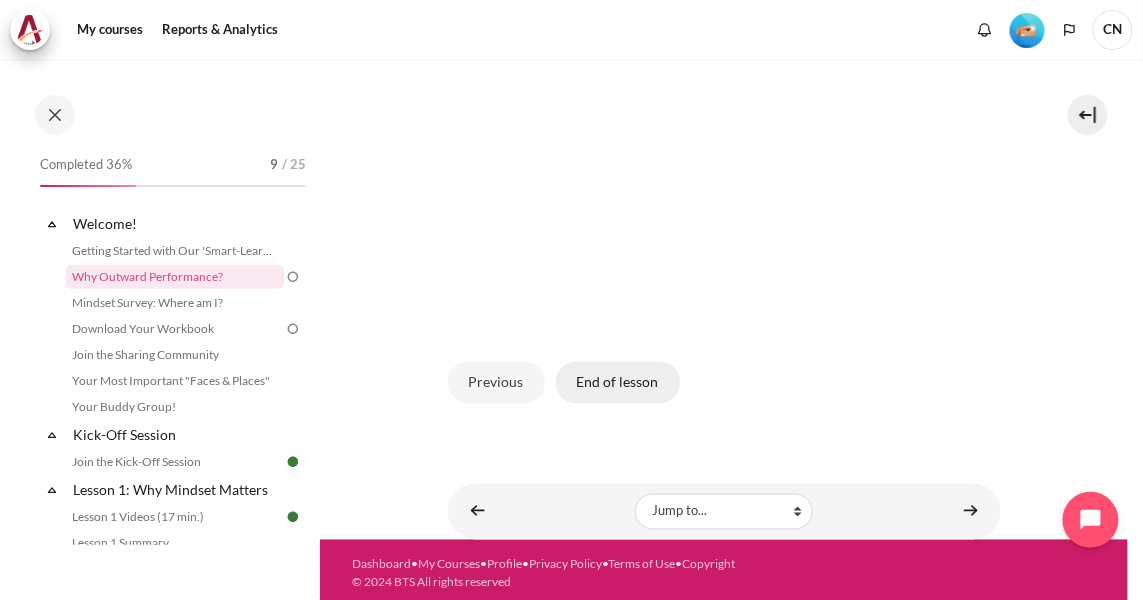 click on "End of lesson" at bounding box center (618, 383) 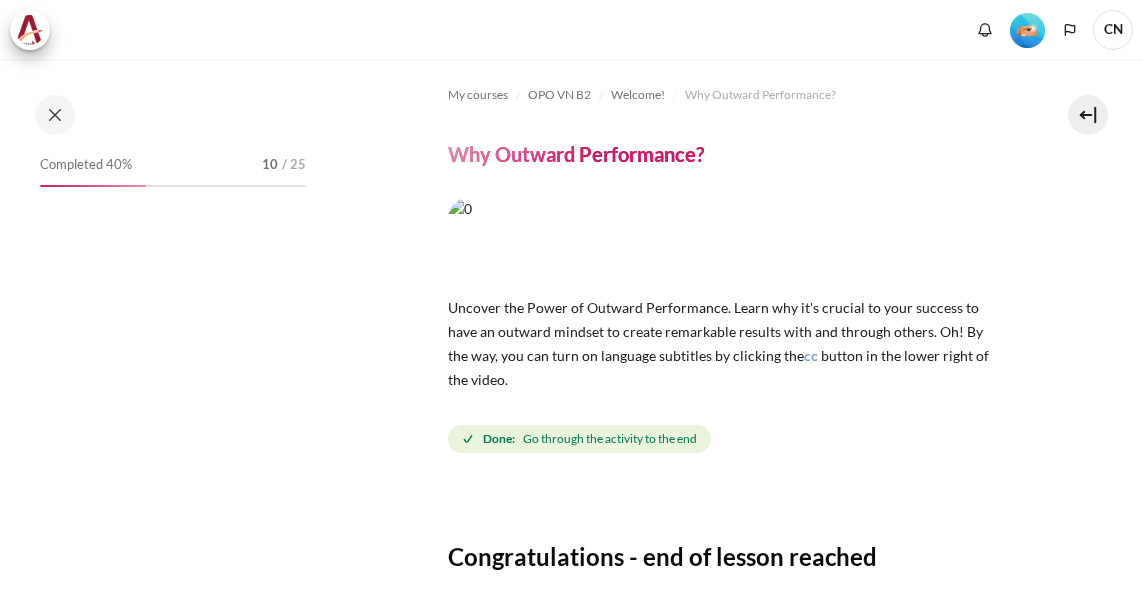 scroll, scrollTop: 0, scrollLeft: 0, axis: both 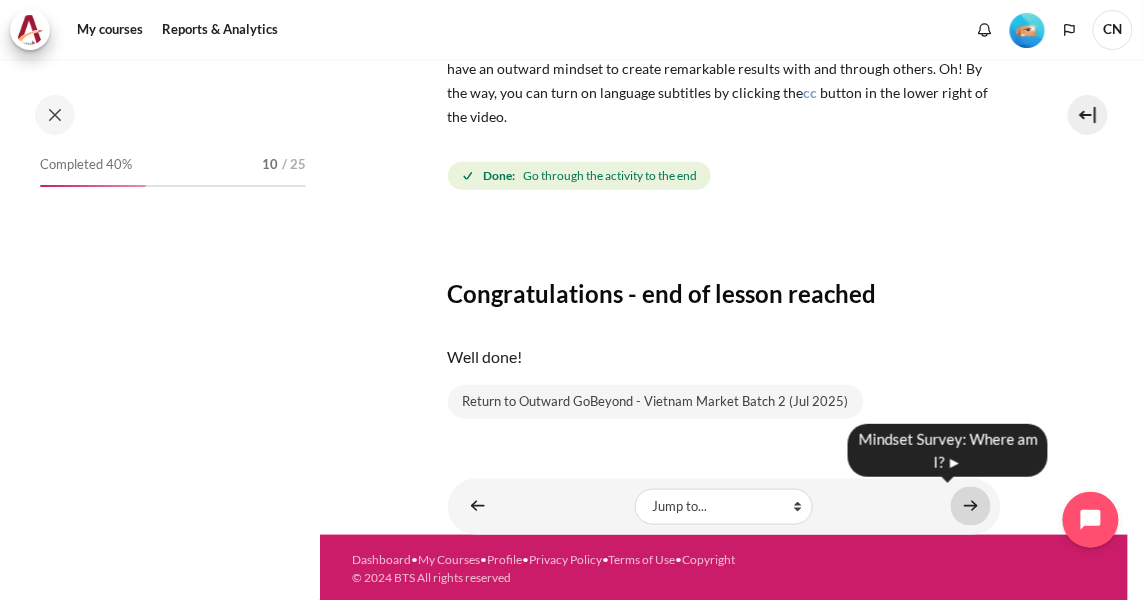 click at bounding box center [971, 506] 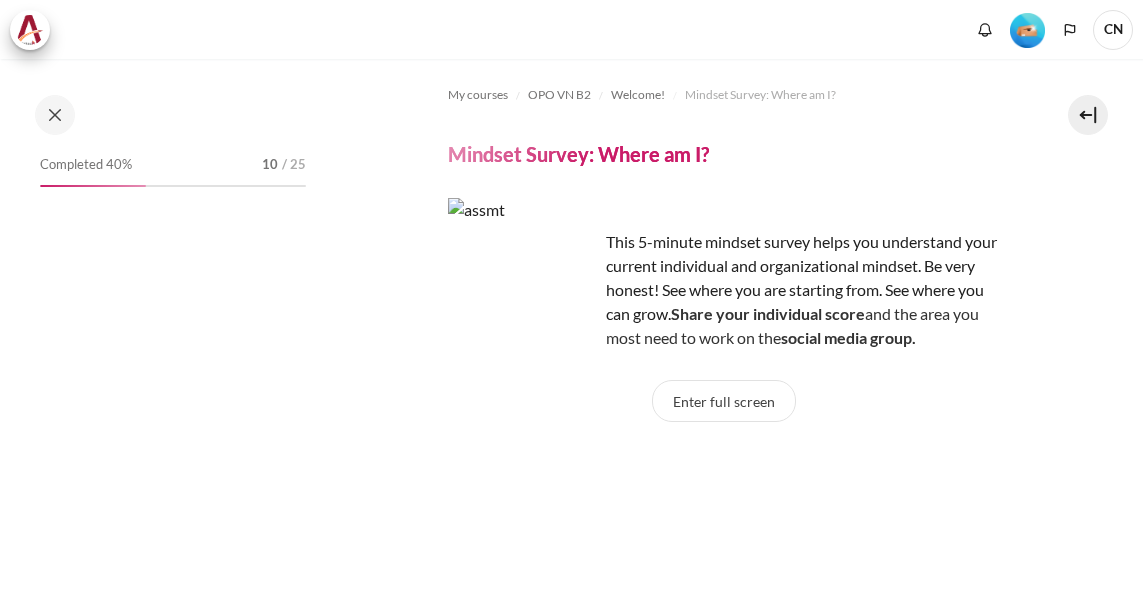 scroll, scrollTop: 0, scrollLeft: 0, axis: both 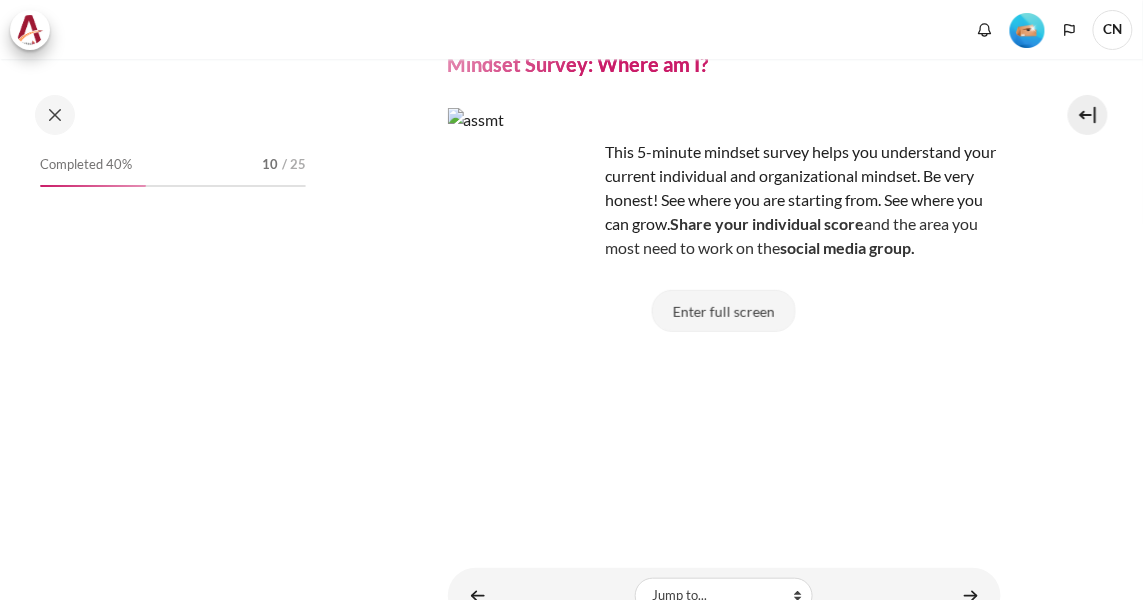 click on "Enter full screen" at bounding box center (724, 311) 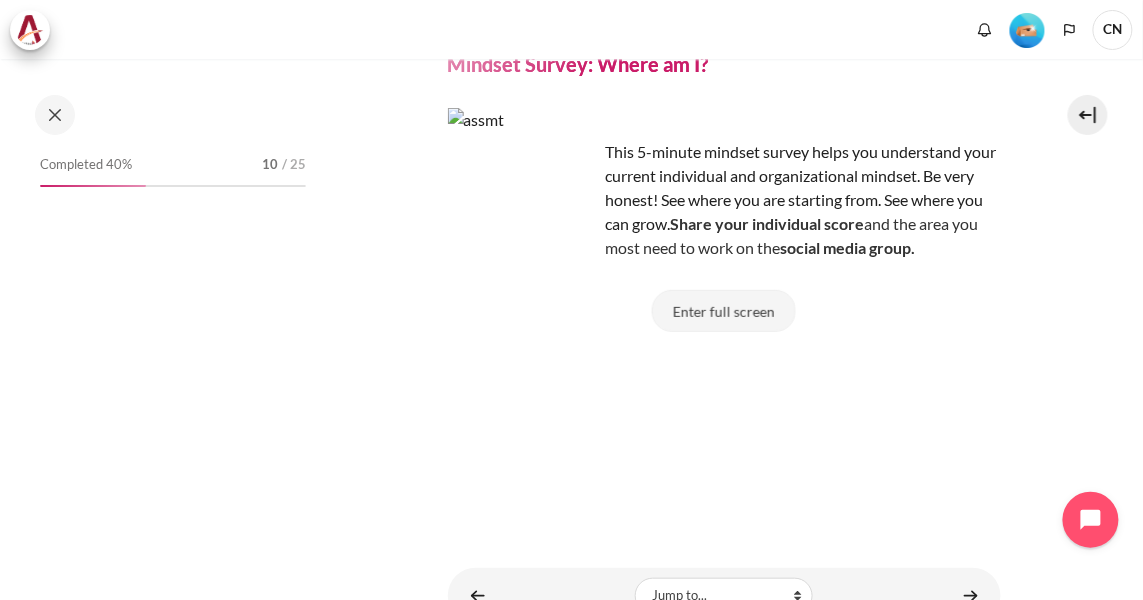 click on "Enter full screen" at bounding box center [724, 311] 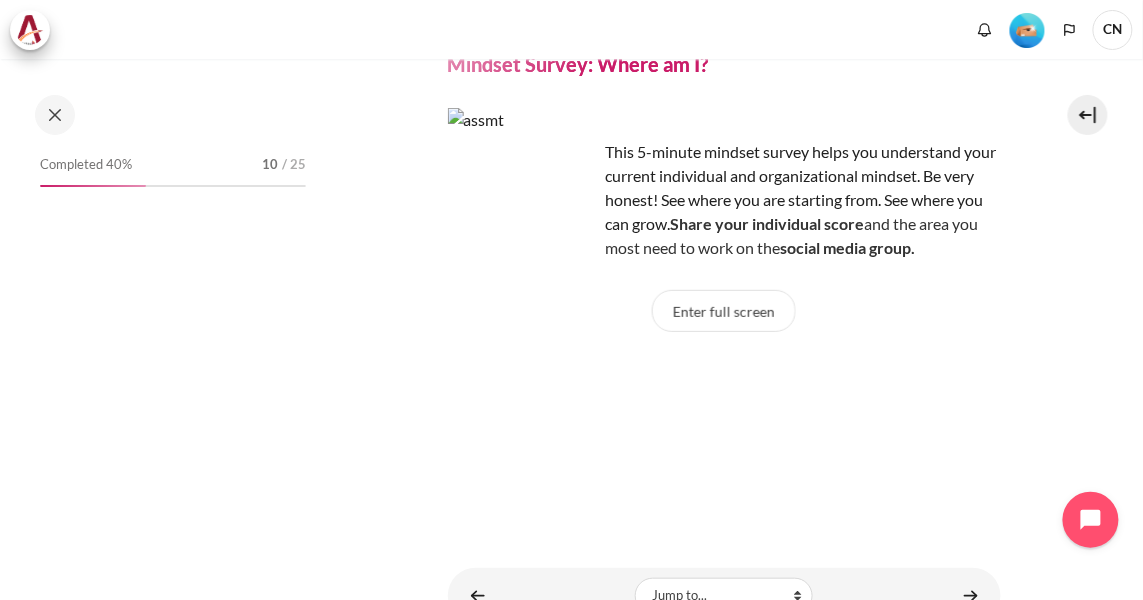 scroll, scrollTop: 205, scrollLeft: 0, axis: vertical 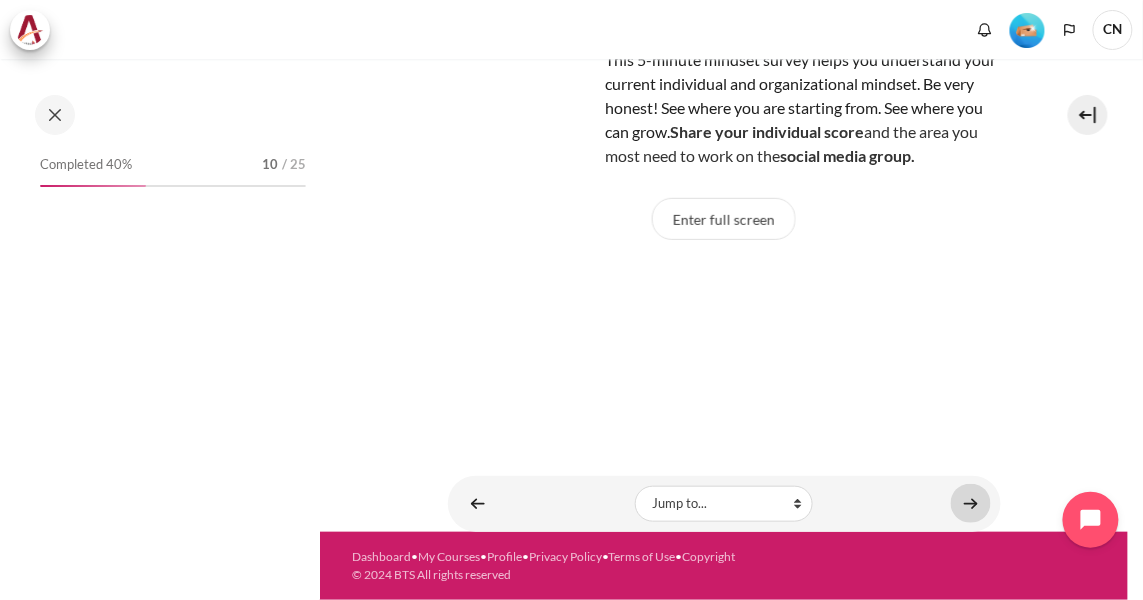 click at bounding box center [971, 503] 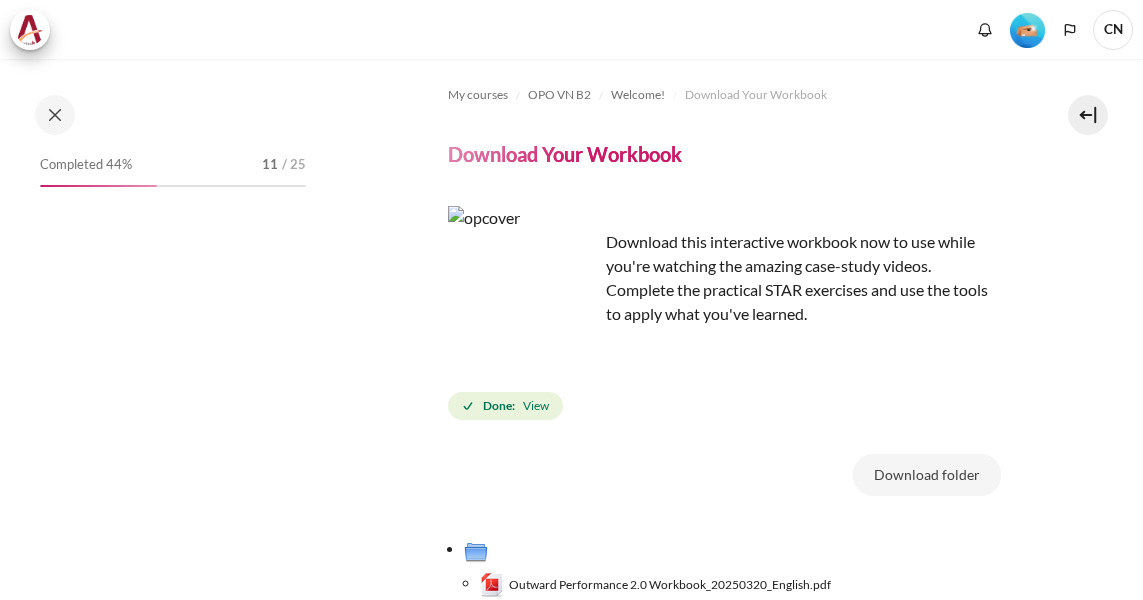 scroll, scrollTop: 0, scrollLeft: 0, axis: both 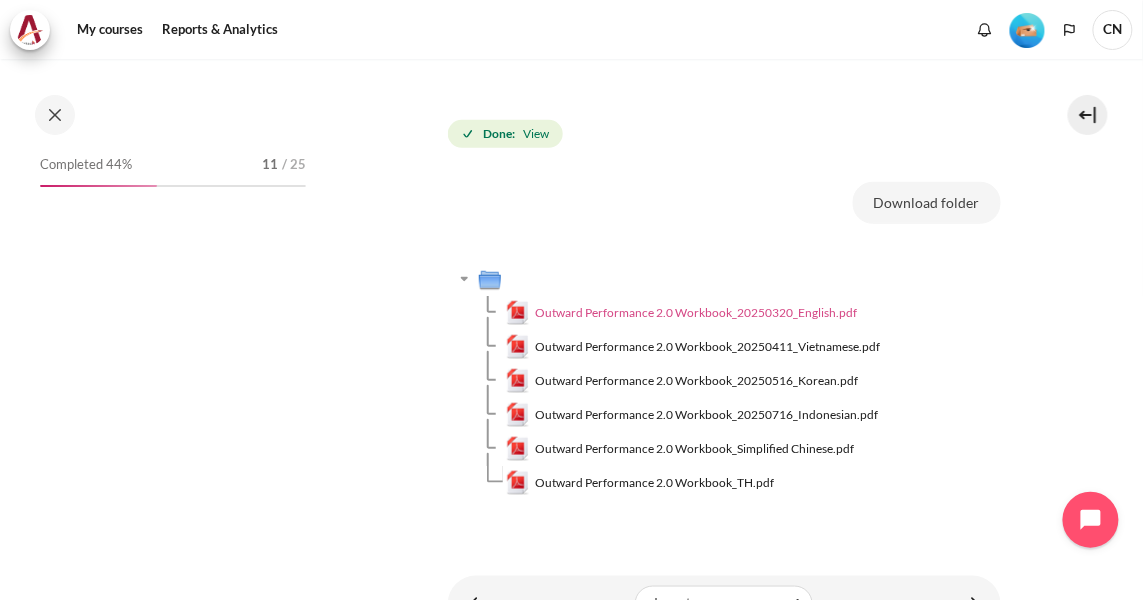click on "Outward Performance 2.0 Workbook_20250320_English.pdf" at bounding box center (696, 313) 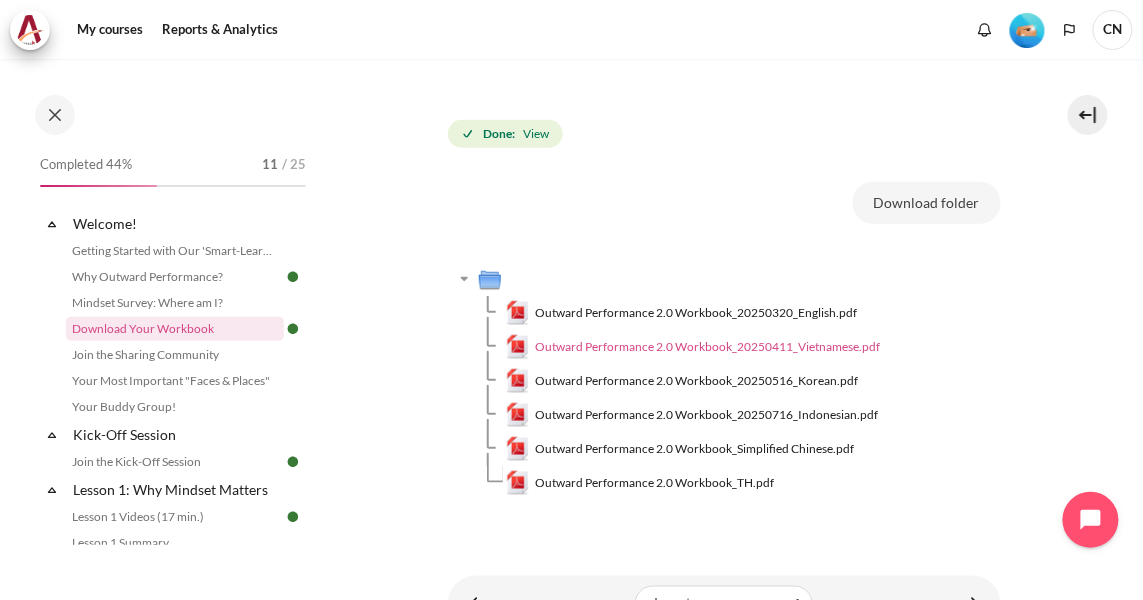 click on "Outward Performance 2.0 Workbook_20250411_Vietnamese.pdf" at bounding box center [707, 347] 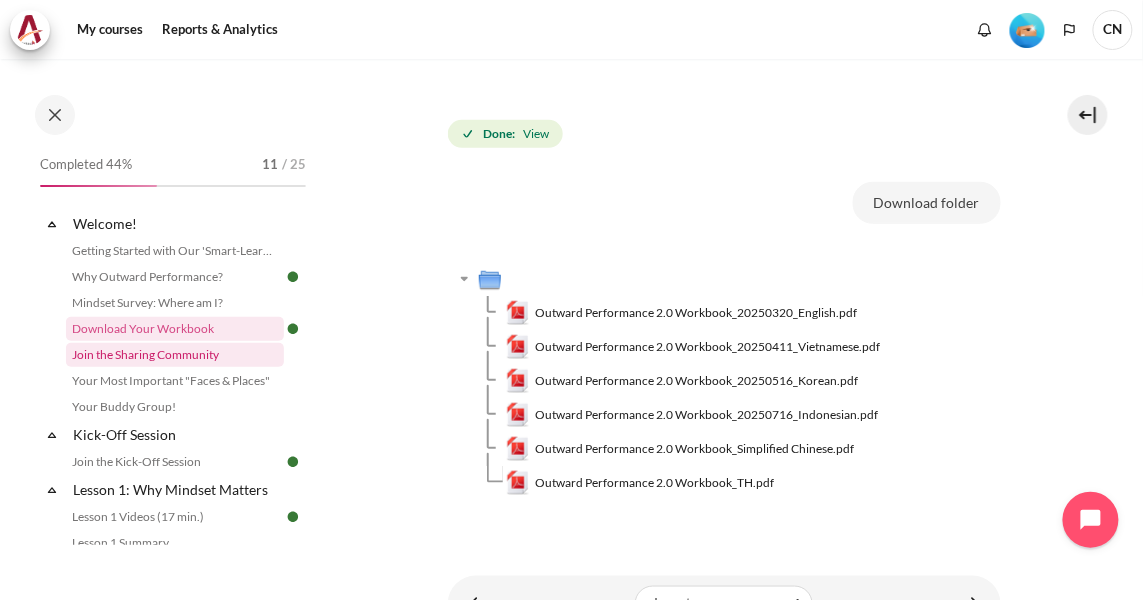 click on "Join the Sharing Community" at bounding box center [175, 355] 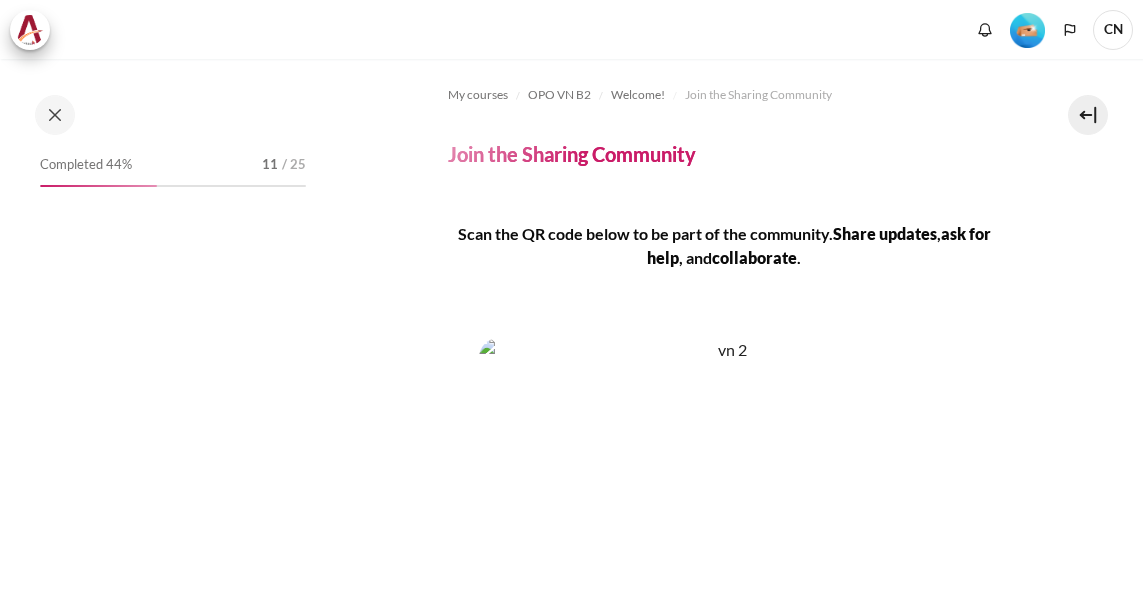 scroll, scrollTop: 0, scrollLeft: 0, axis: both 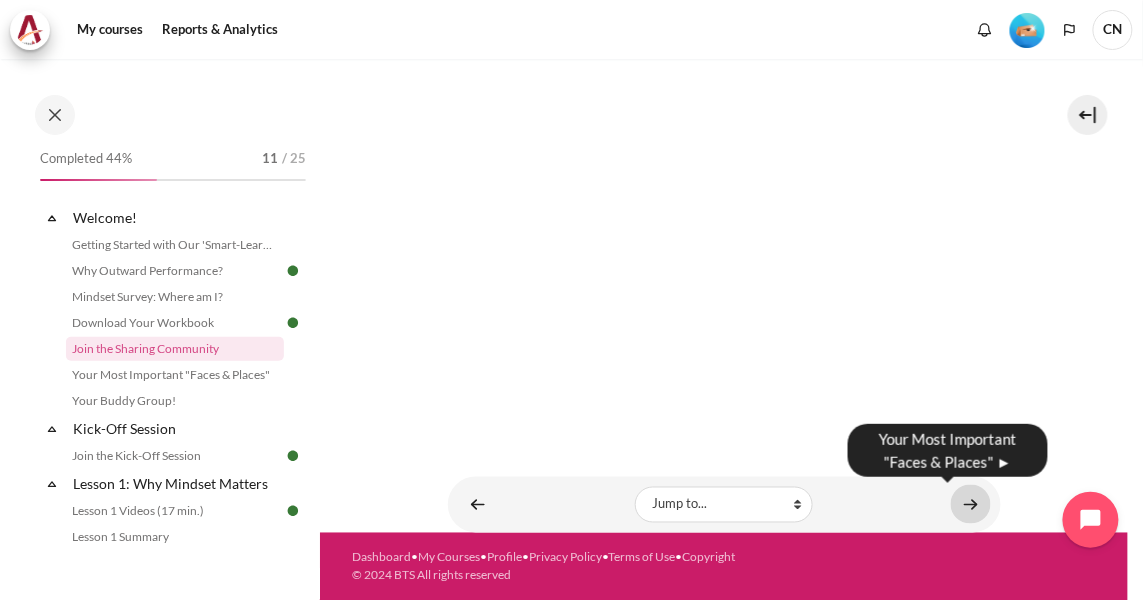 click at bounding box center [971, 504] 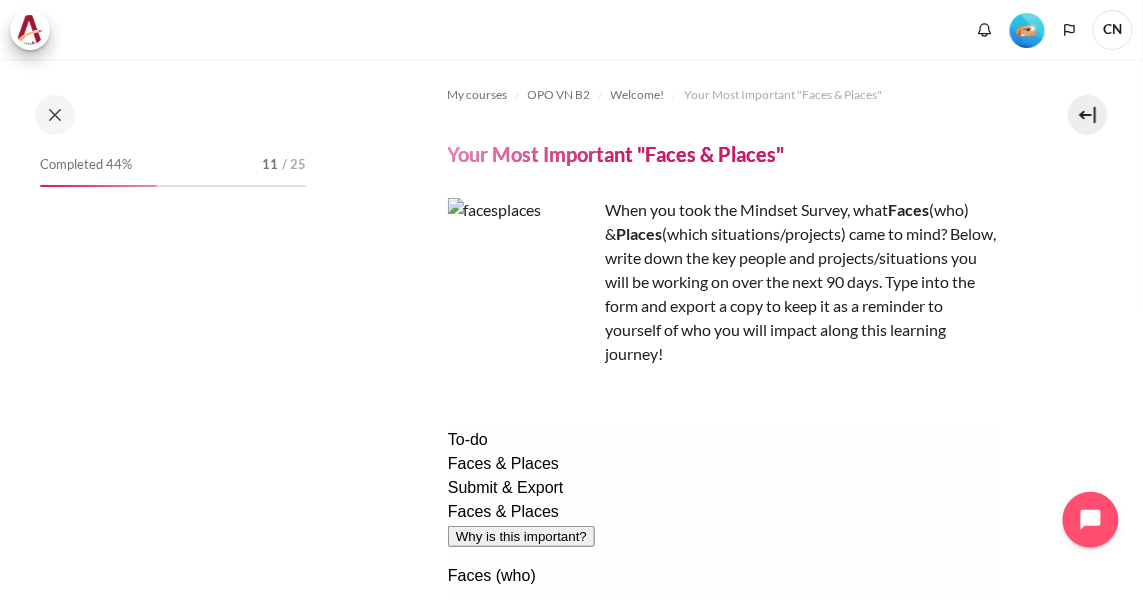 scroll, scrollTop: 0, scrollLeft: 0, axis: both 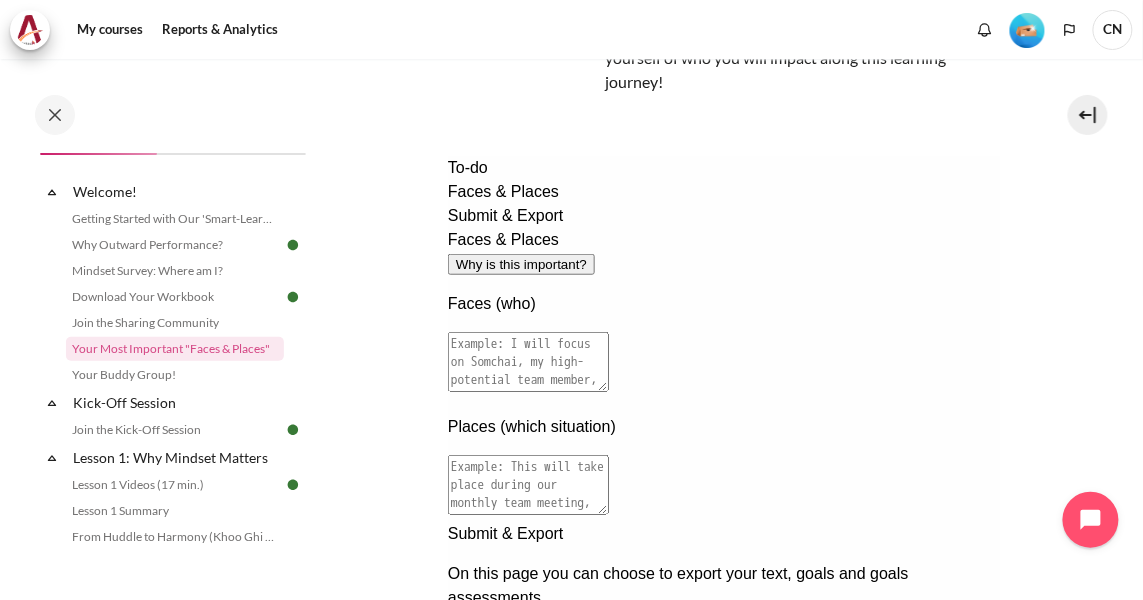 click at bounding box center [527, 361] 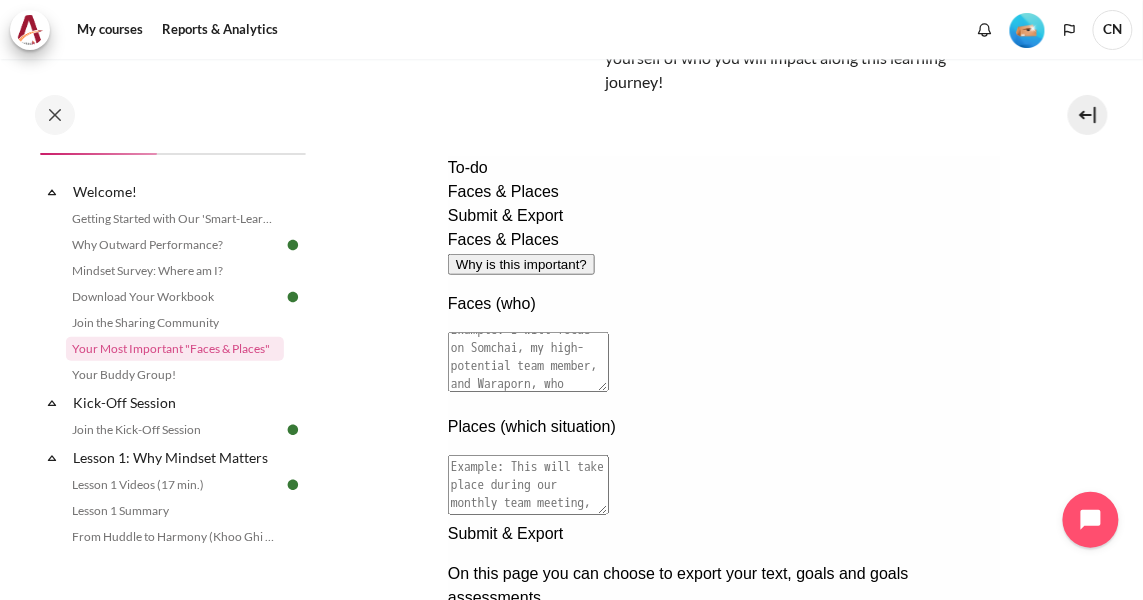 scroll, scrollTop: 18, scrollLeft: 0, axis: vertical 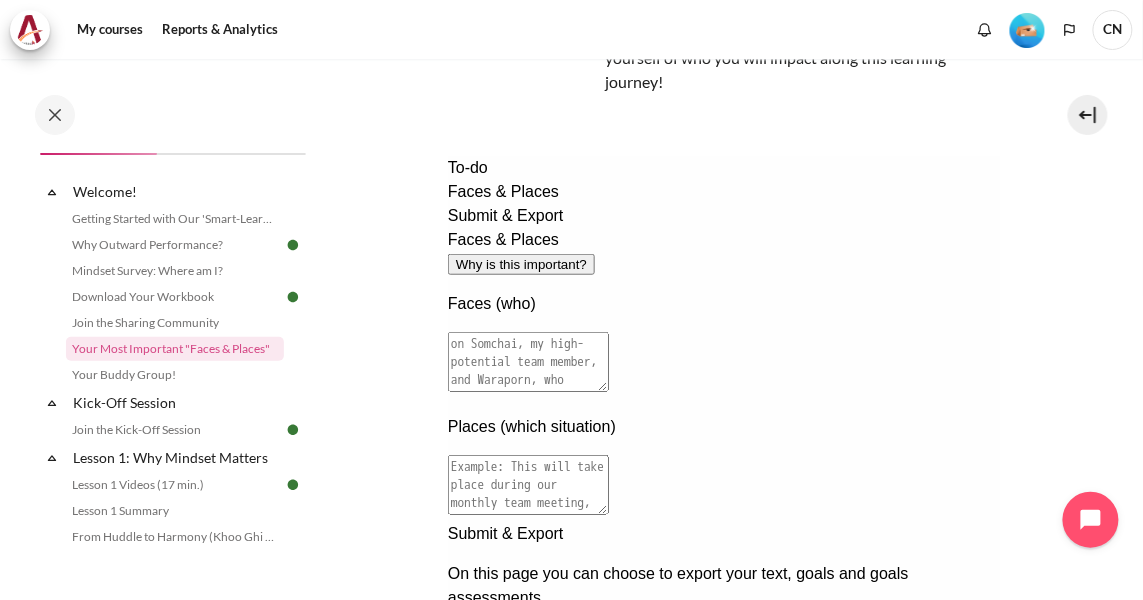 drag, startPoint x: 587, startPoint y: 378, endPoint x: 923, endPoint y: 389, distance: 336.18002 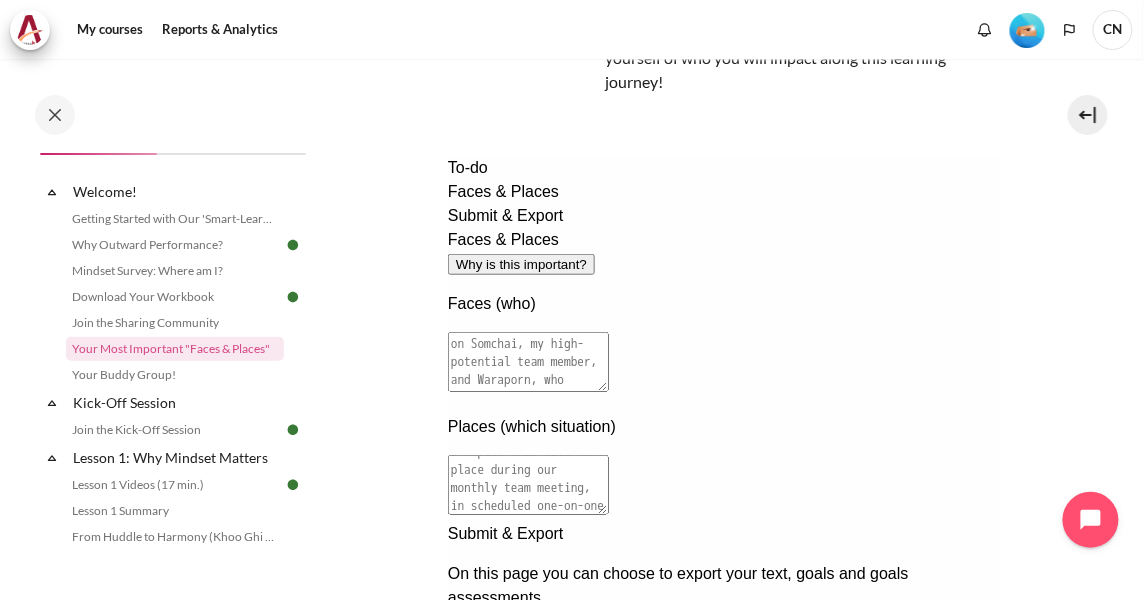scroll, scrollTop: 18, scrollLeft: 0, axis: vertical 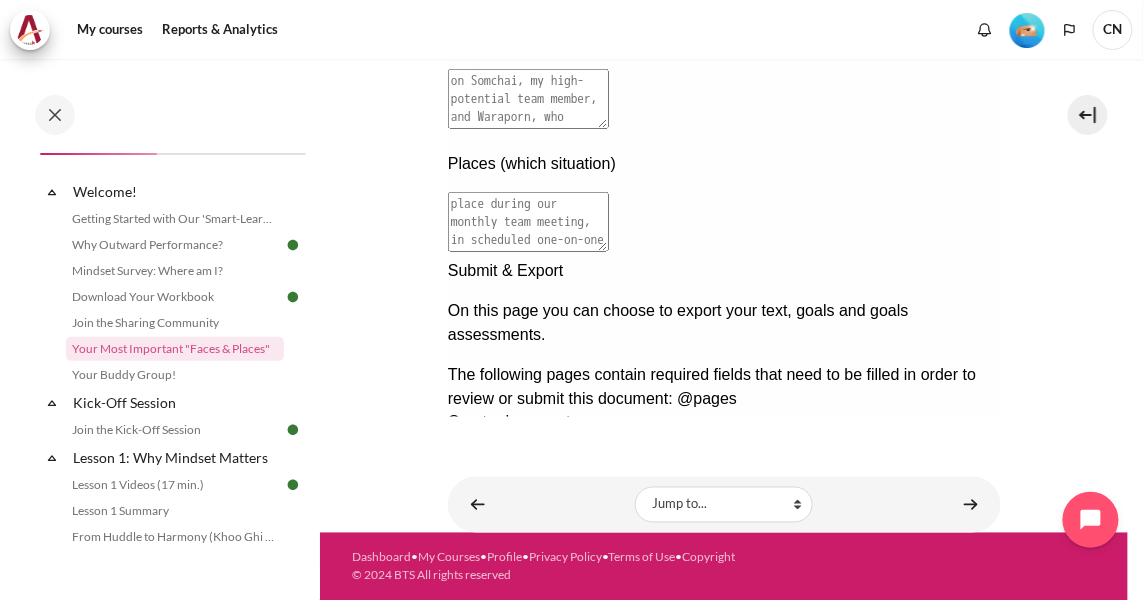 click at bounding box center [723, 260] 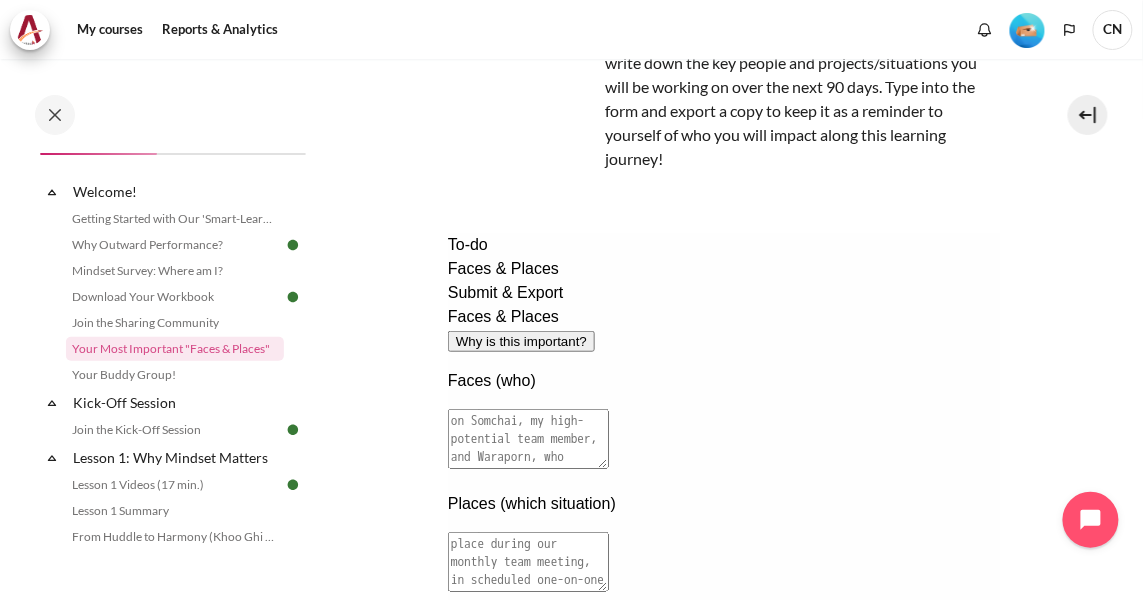 scroll, scrollTop: 308, scrollLeft: 0, axis: vertical 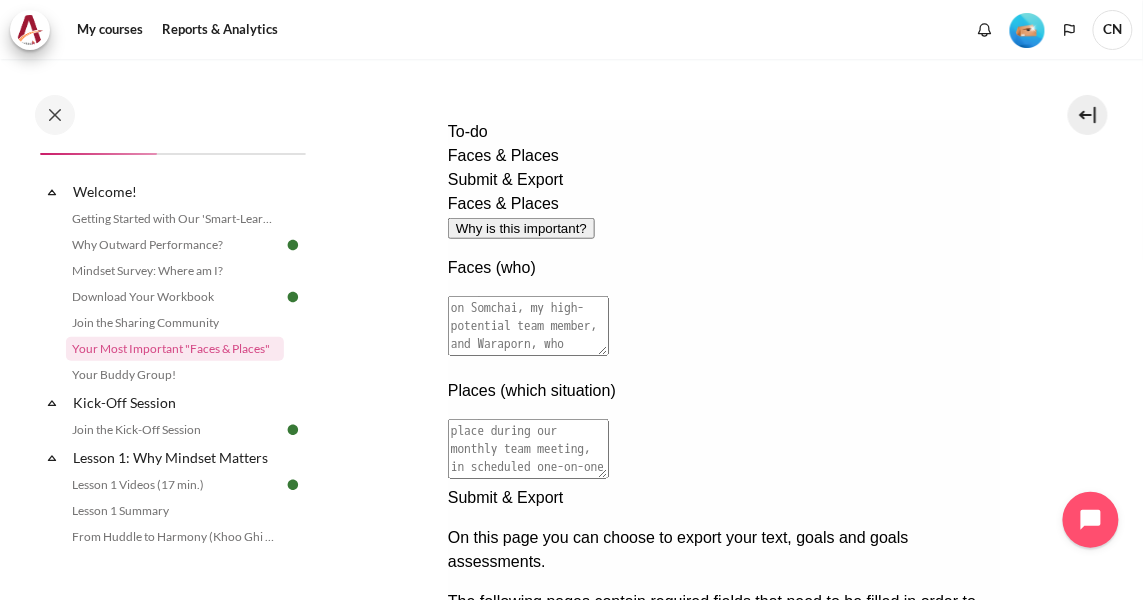 click on "Faces & Places" at bounding box center [743, 665] 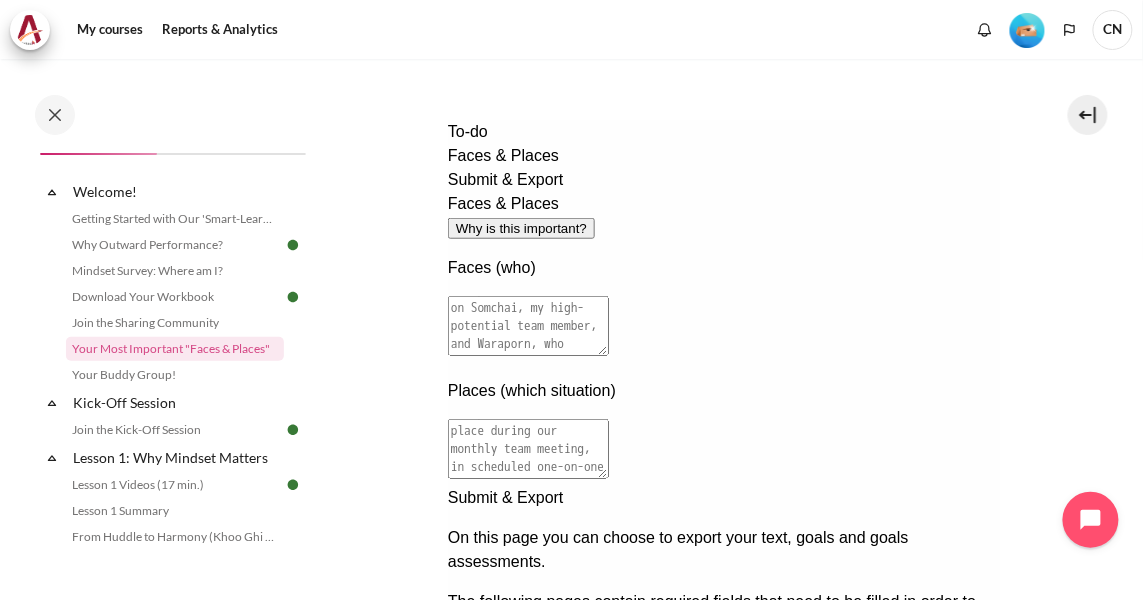 click on "Faces & Places" at bounding box center (723, 155) 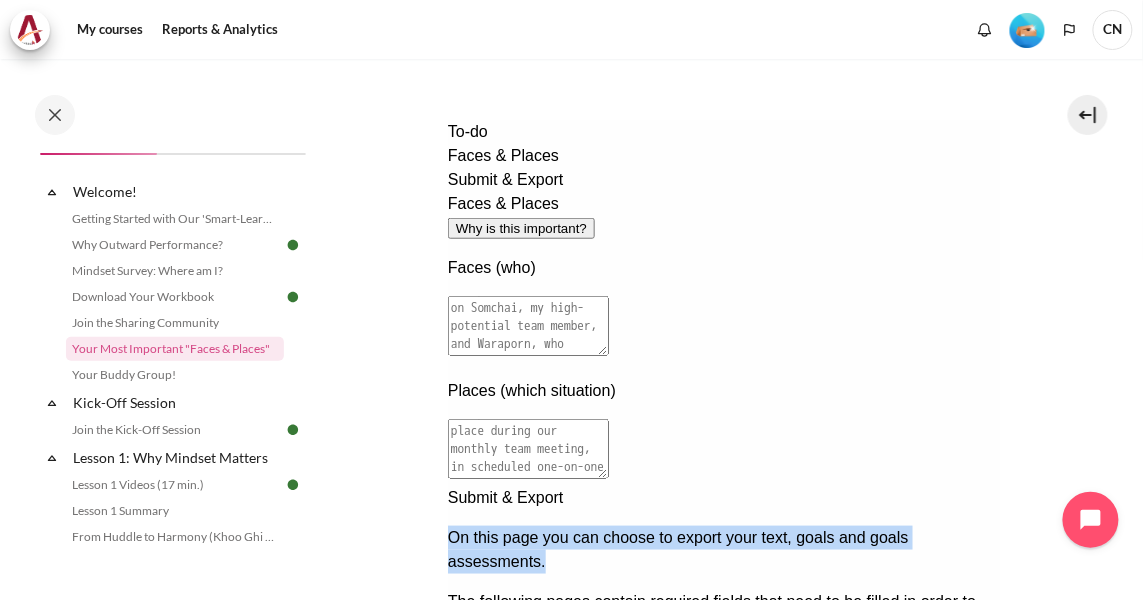drag, startPoint x: 499, startPoint y: 212, endPoint x: 799, endPoint y: 228, distance: 300.42636 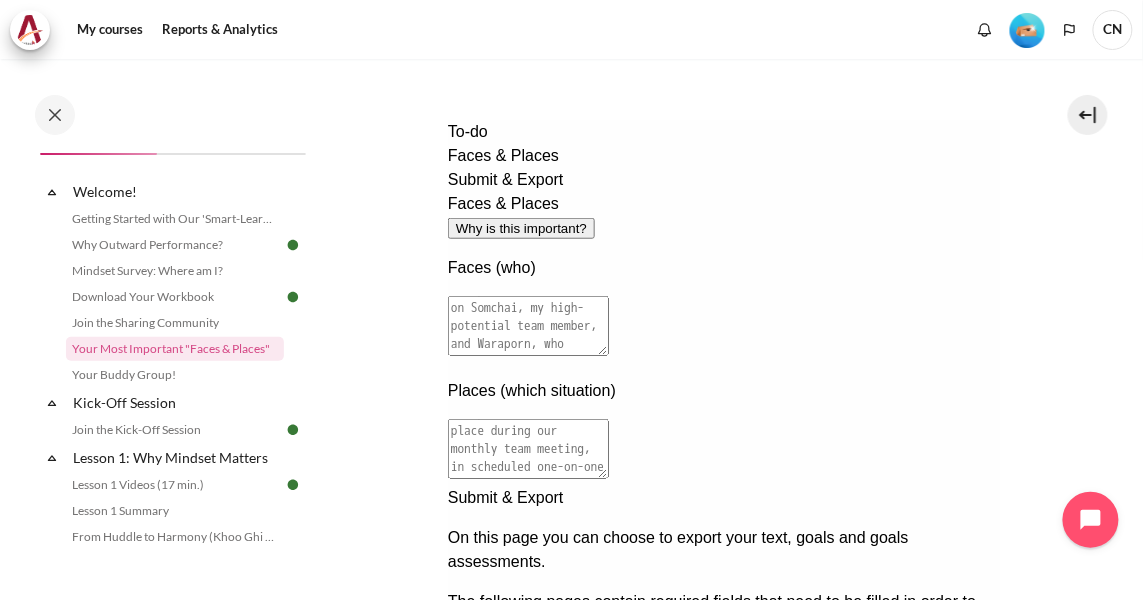 click on "Faces & Places" at bounding box center [743, 665] 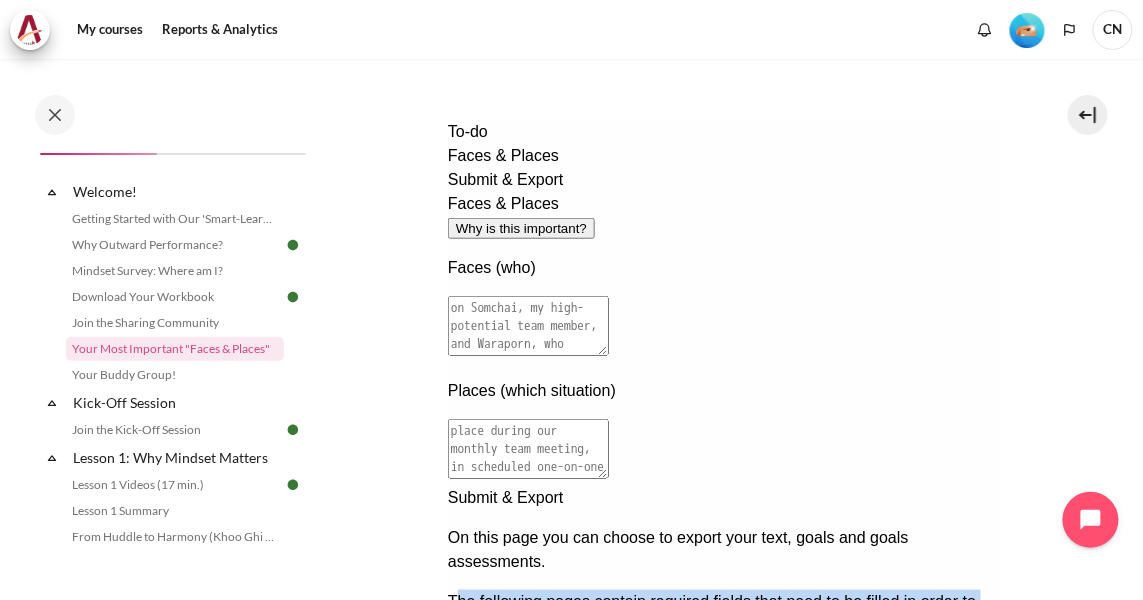 drag, startPoint x: 503, startPoint y: 292, endPoint x: 838, endPoint y: 327, distance: 336.8234 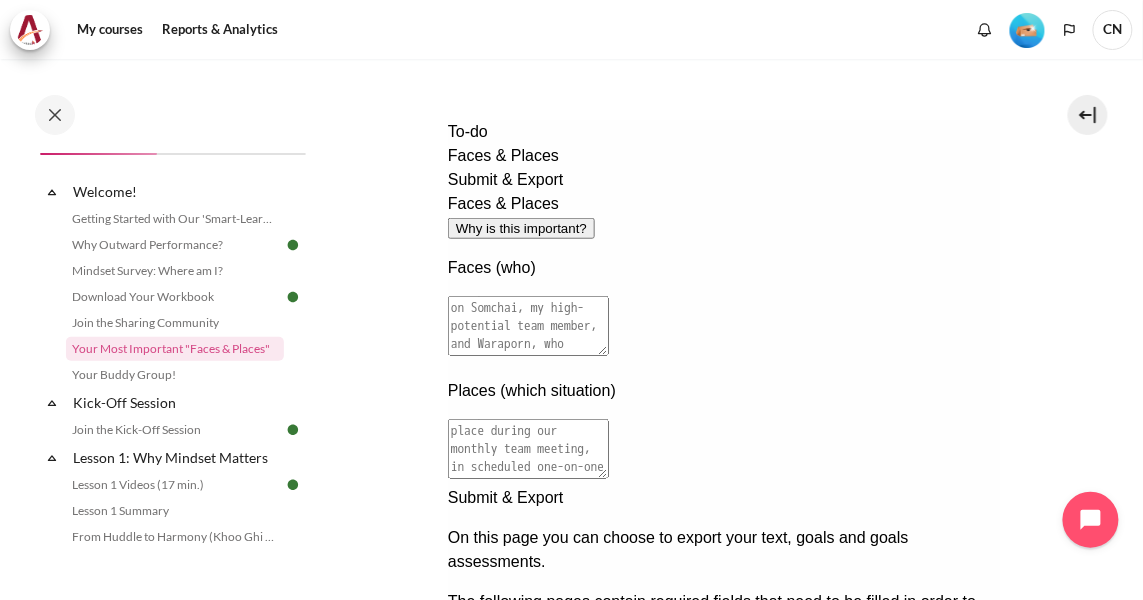 click on "Faces & Places" at bounding box center [723, 155] 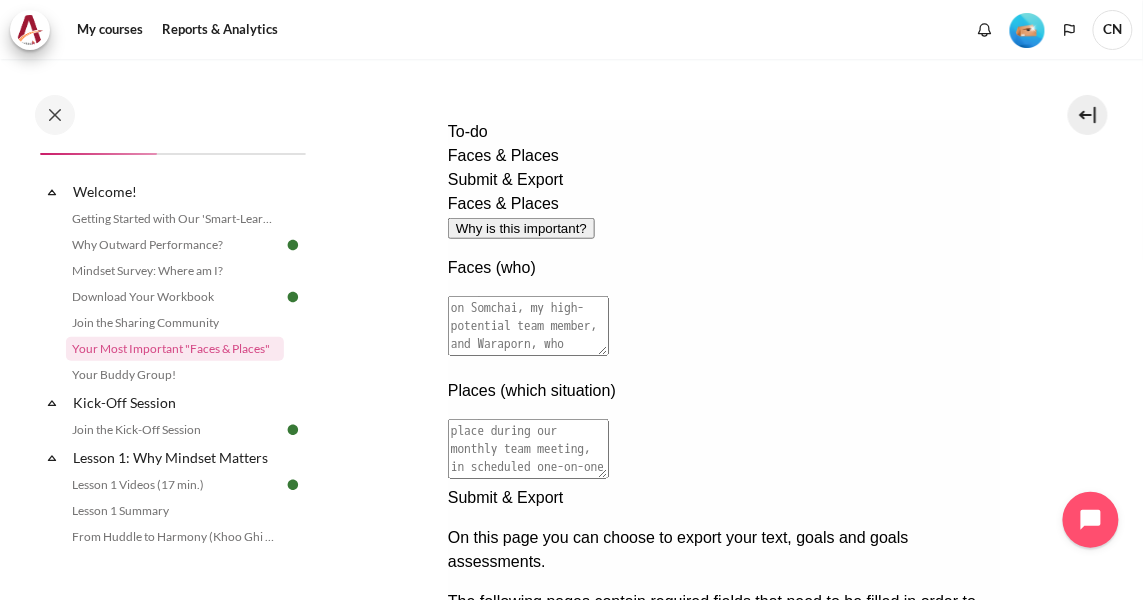 scroll, scrollTop: 0, scrollLeft: 0, axis: both 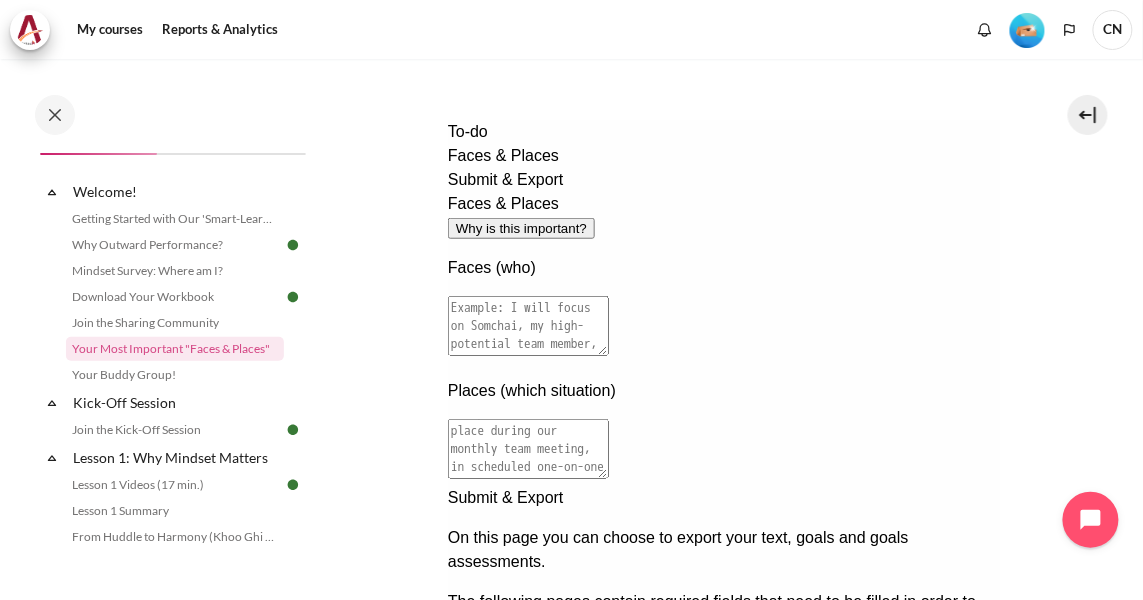 click on "Places (which situation)" at bounding box center [723, 390] 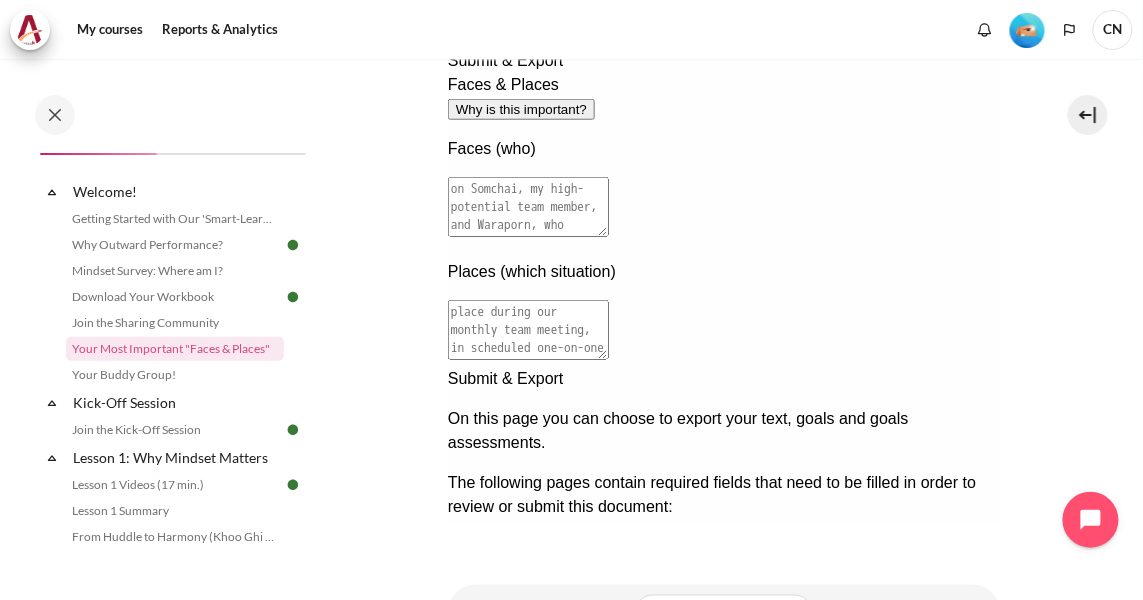 scroll, scrollTop: 535, scrollLeft: 0, axis: vertical 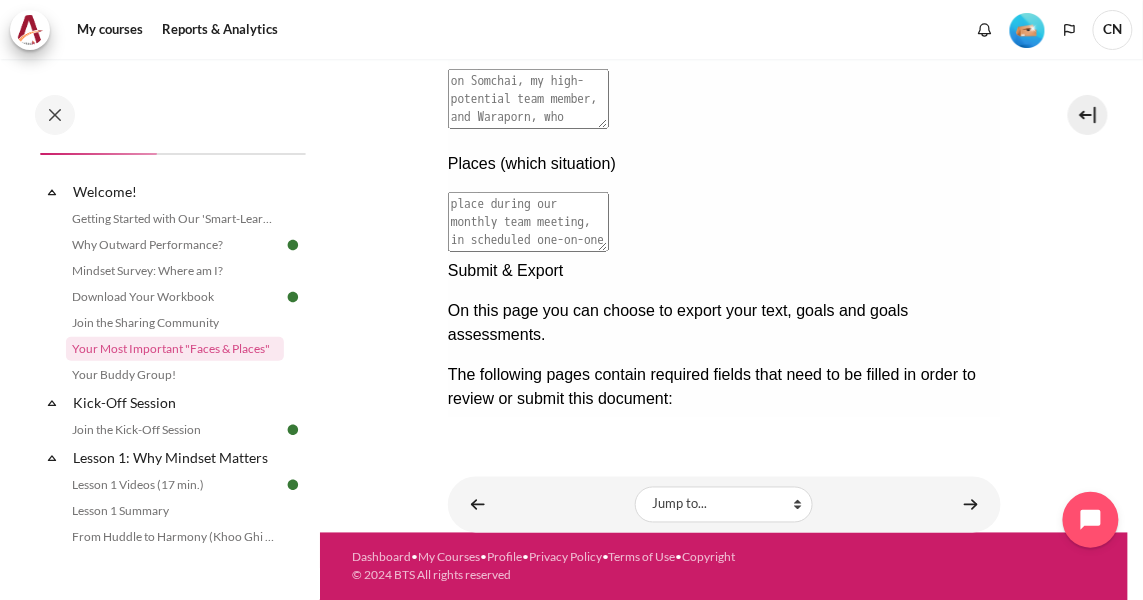 click at bounding box center (723, 260) 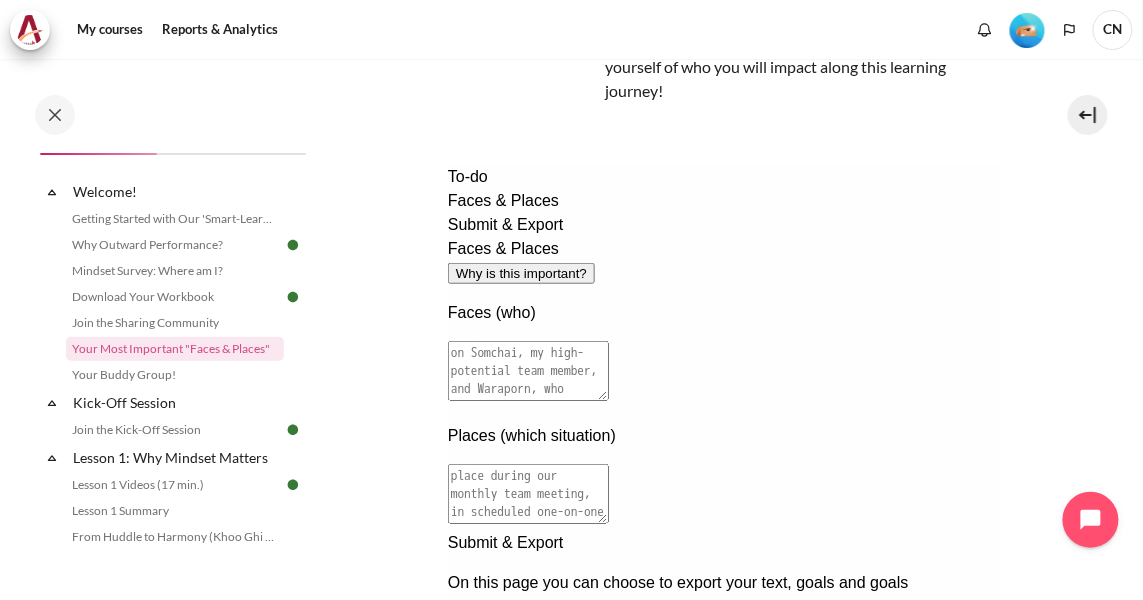 scroll, scrollTop: 535, scrollLeft: 0, axis: vertical 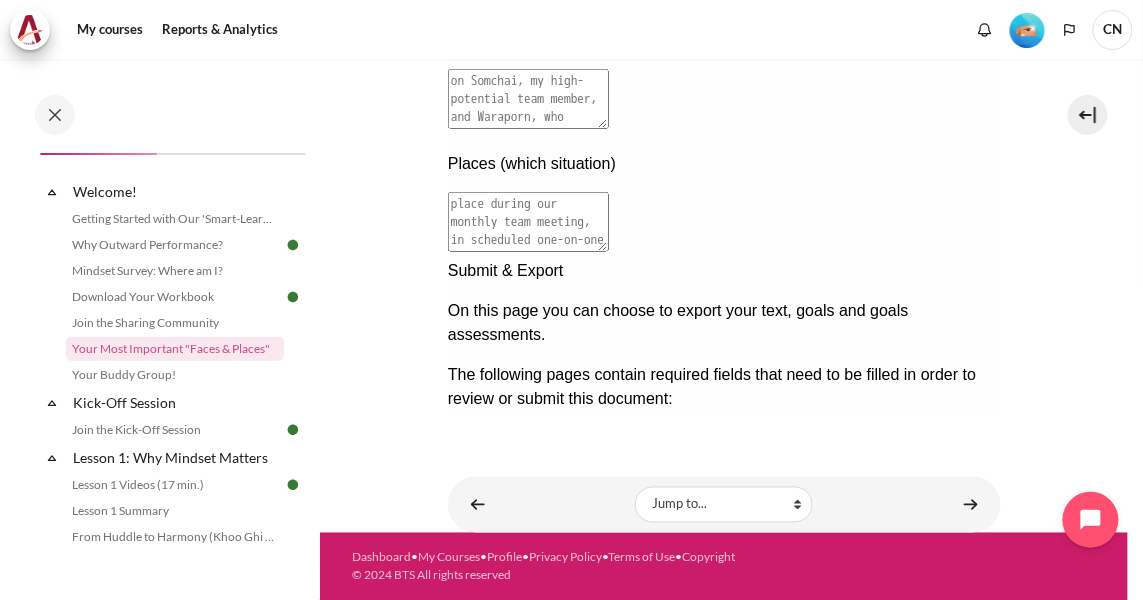 click at bounding box center (723, 492) 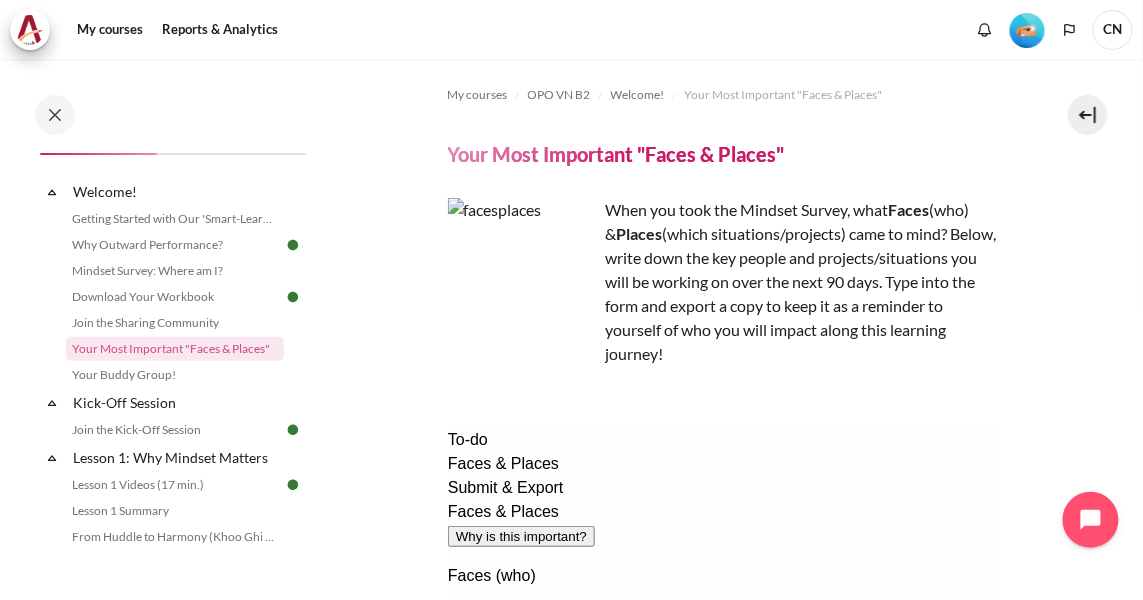 scroll, scrollTop: 0, scrollLeft: 0, axis: both 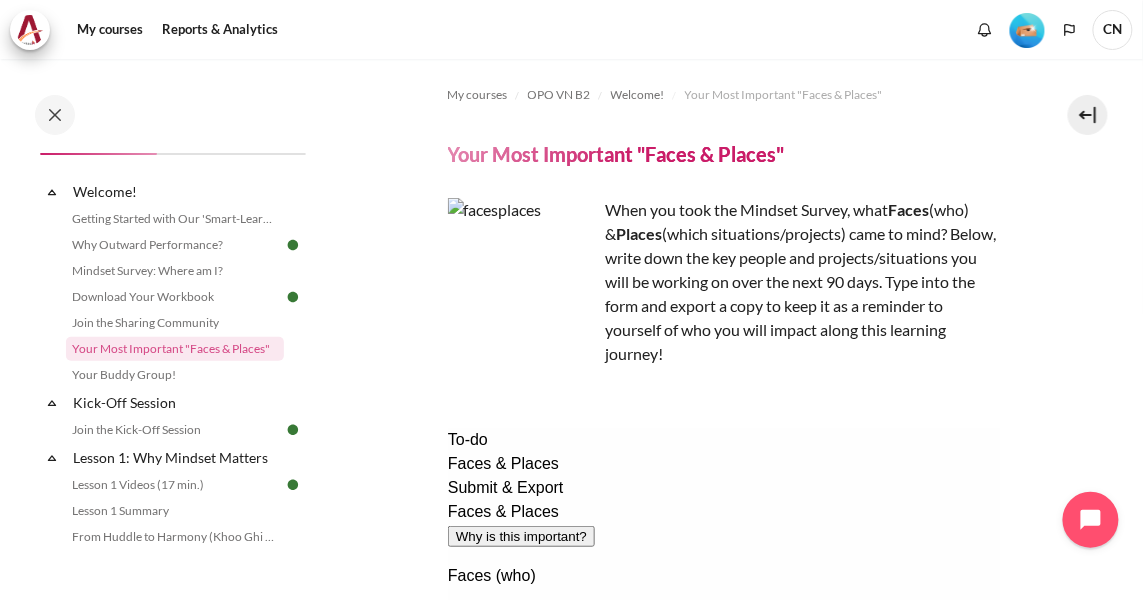 click at bounding box center (523, 272) 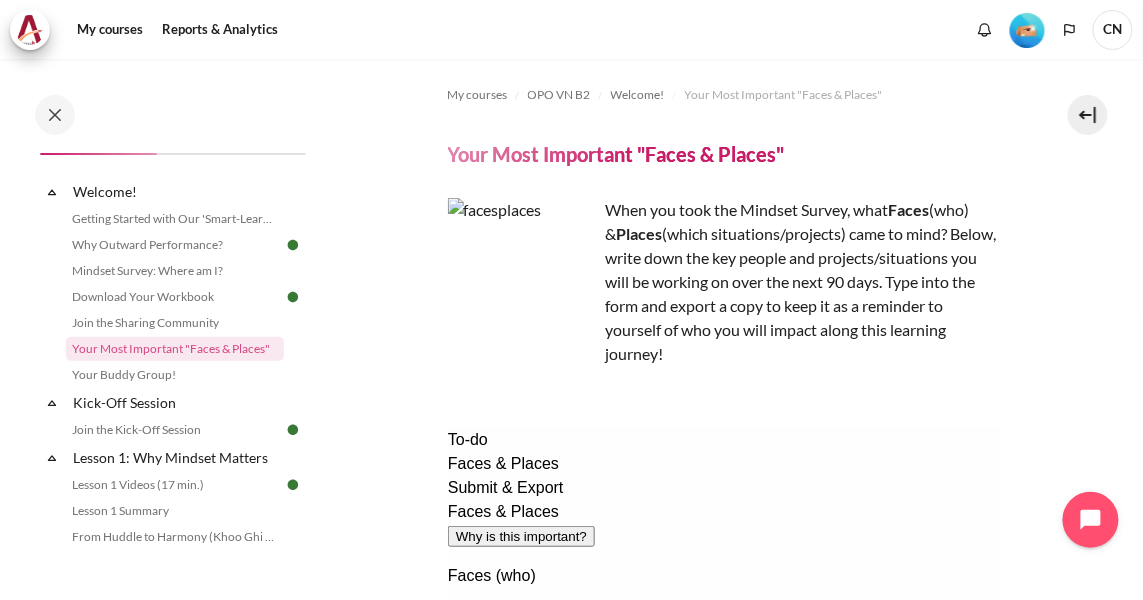click on "aces" at bounding box center [914, 209] 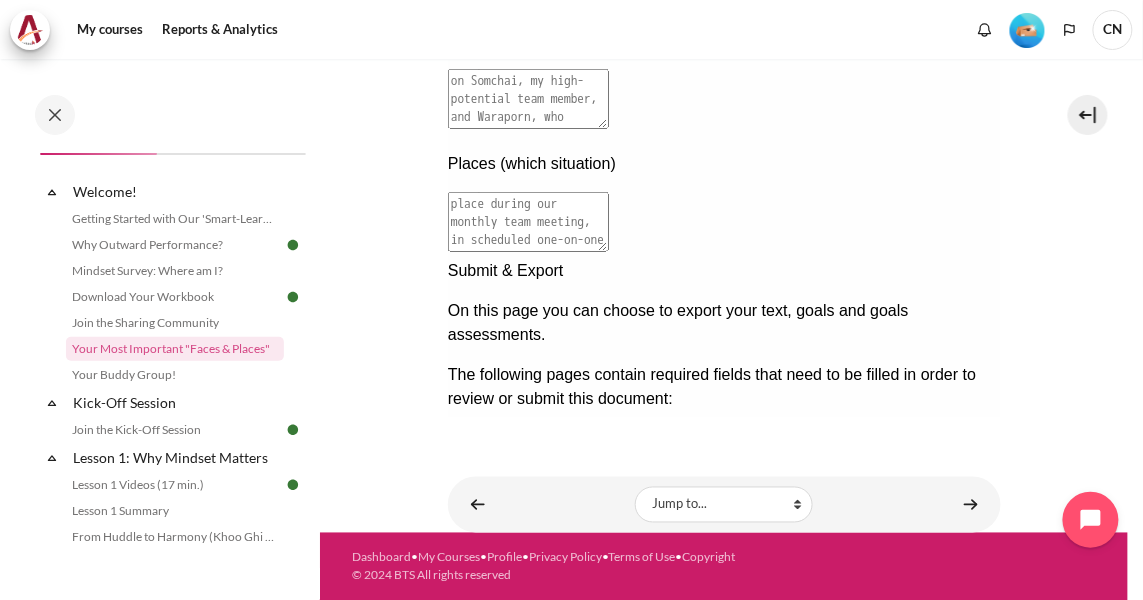 scroll, scrollTop: 353, scrollLeft: 0, axis: vertical 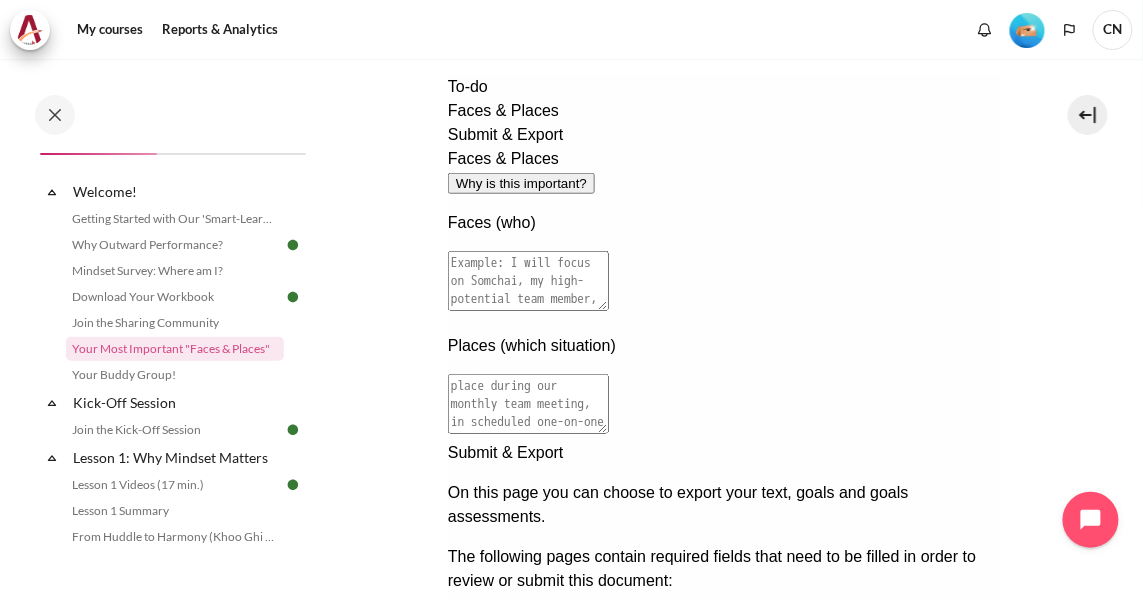 drag, startPoint x: 570, startPoint y: 186, endPoint x: 735, endPoint y: 179, distance: 165.14842 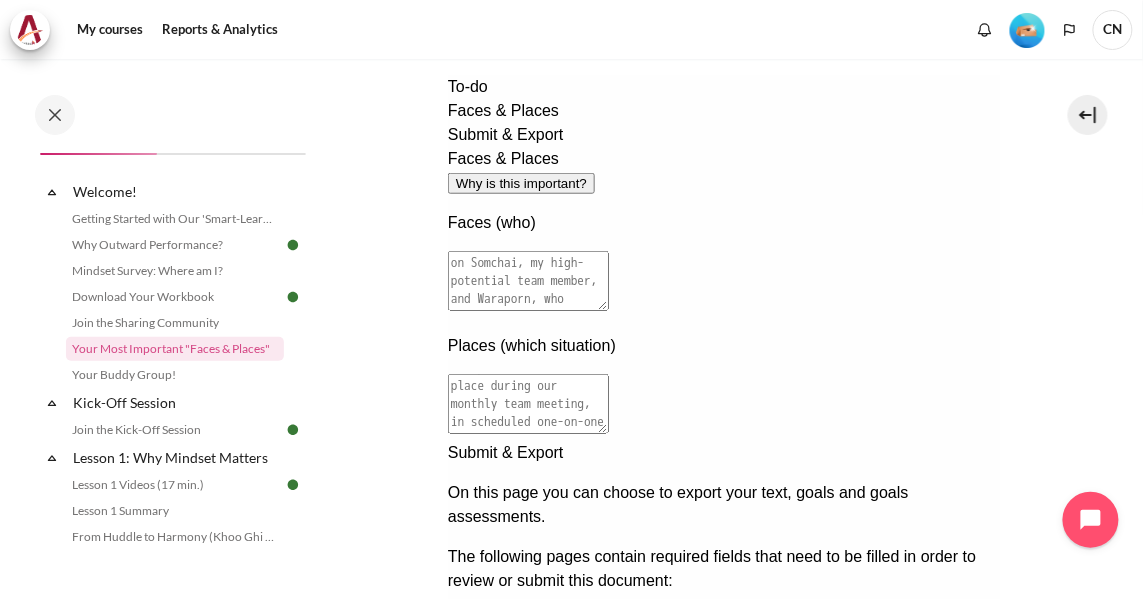 scroll, scrollTop: 0, scrollLeft: 0, axis: both 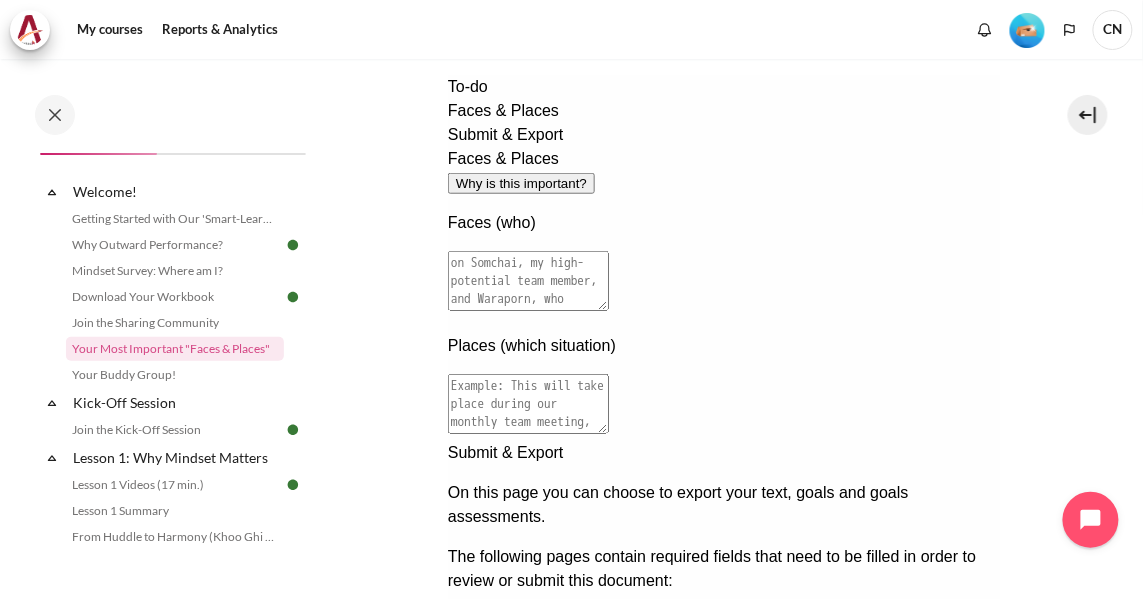 drag, startPoint x: 581, startPoint y: 293, endPoint x: 694, endPoint y: 288, distance: 113.110565 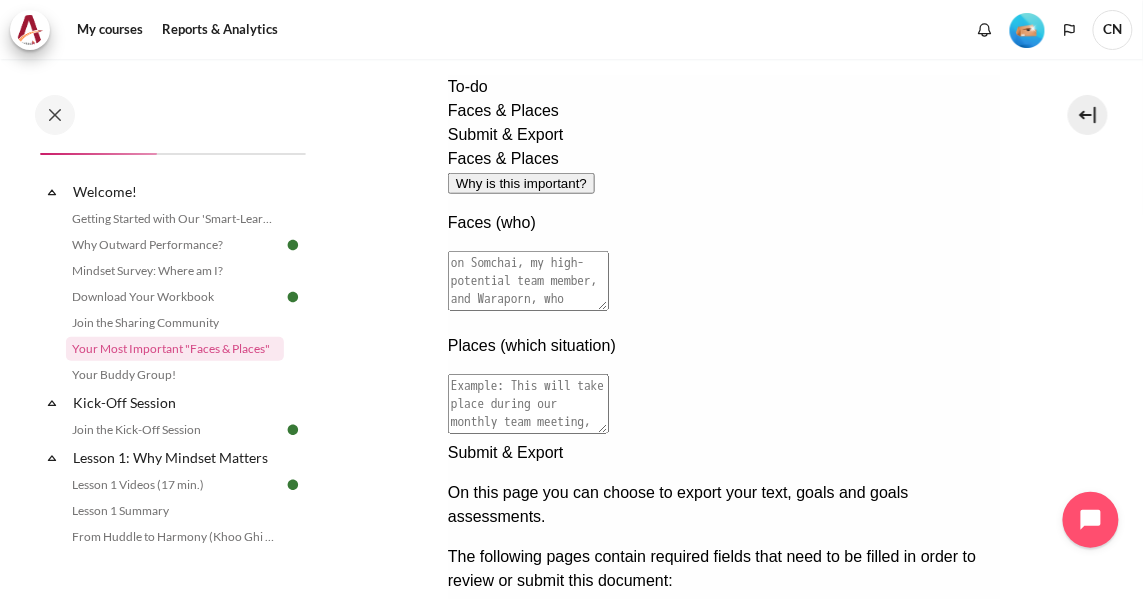 drag, startPoint x: 501, startPoint y: 317, endPoint x: 817, endPoint y: 316, distance: 316.0016 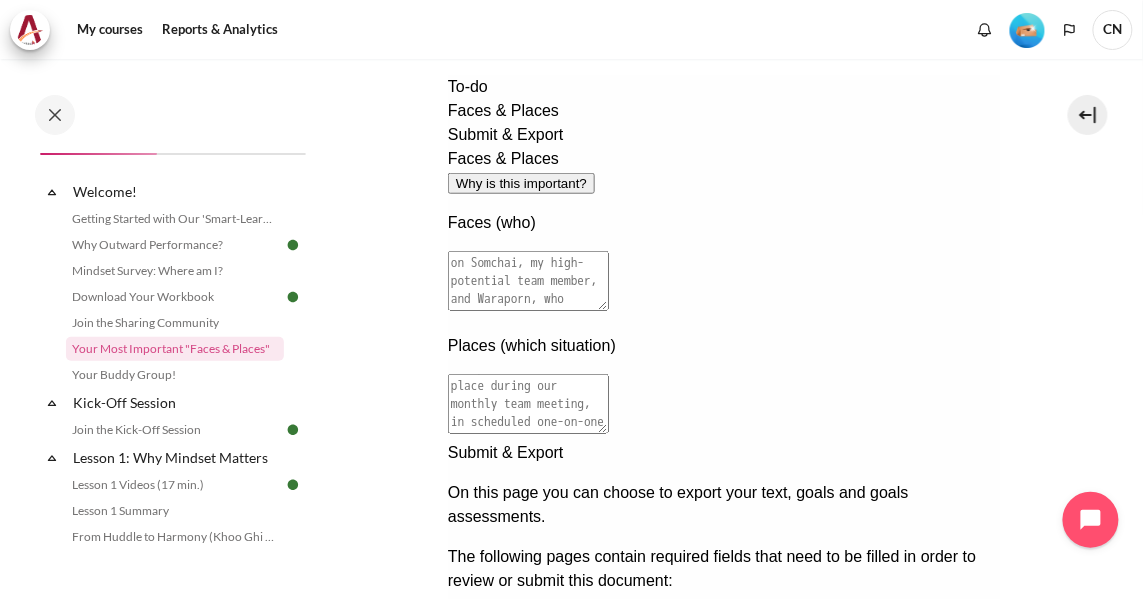 scroll, scrollTop: 0, scrollLeft: 0, axis: both 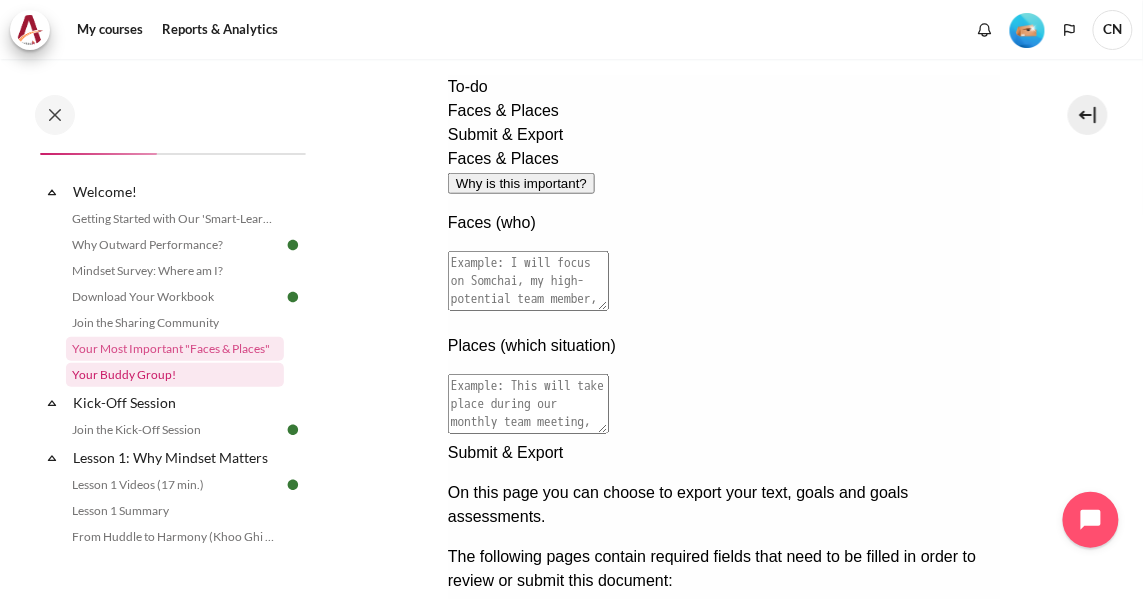 click on "Your Buddy Group!" at bounding box center [175, 375] 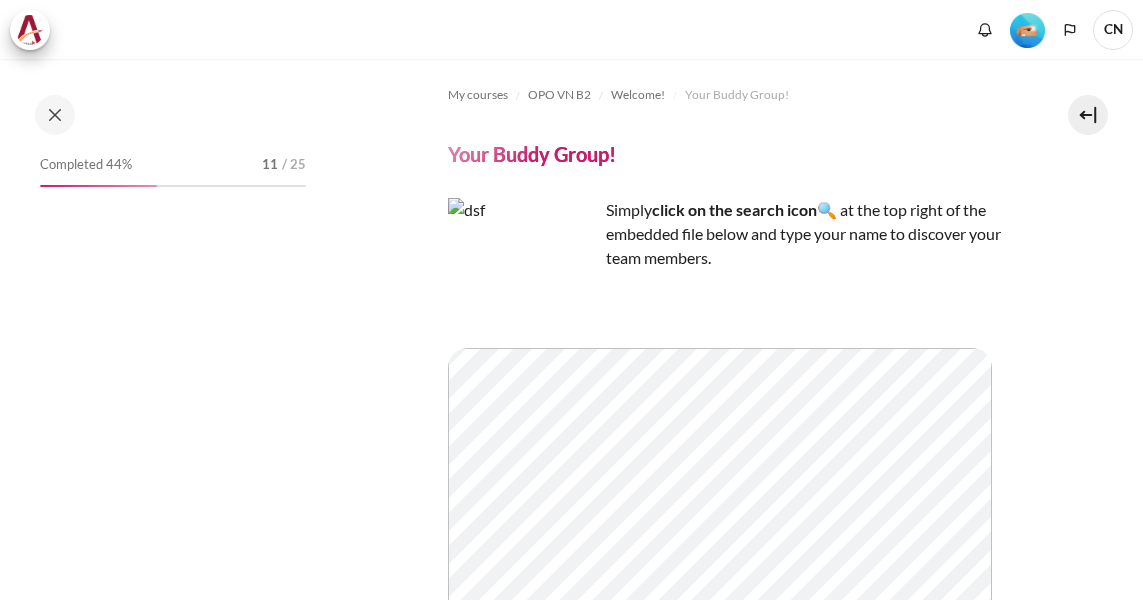 scroll, scrollTop: 0, scrollLeft: 0, axis: both 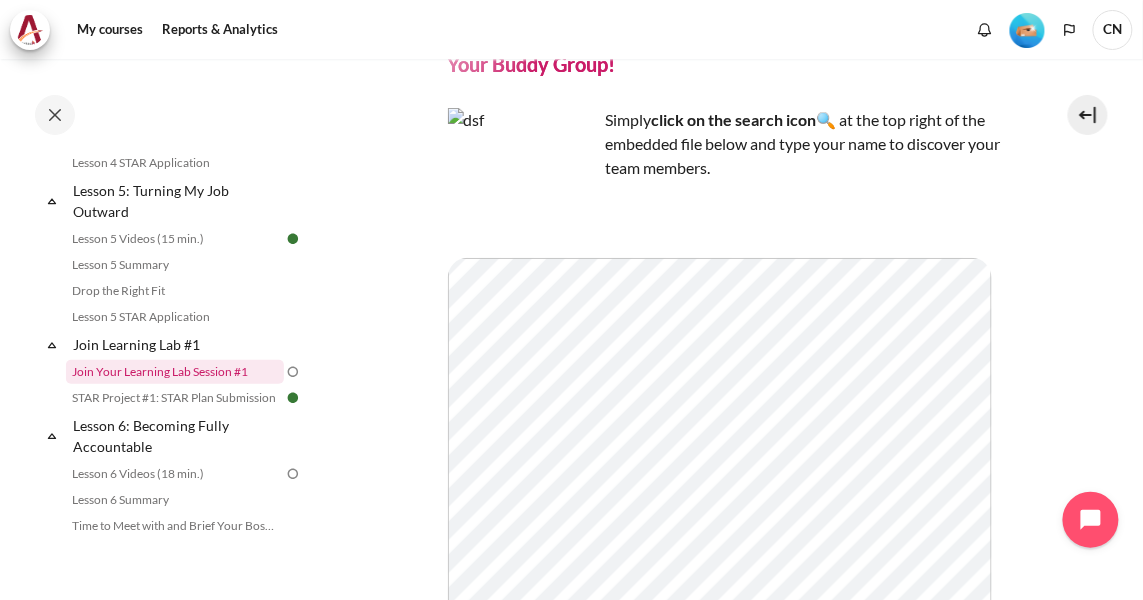 click on "Join Your Learning Lab Session #1" at bounding box center (175, 372) 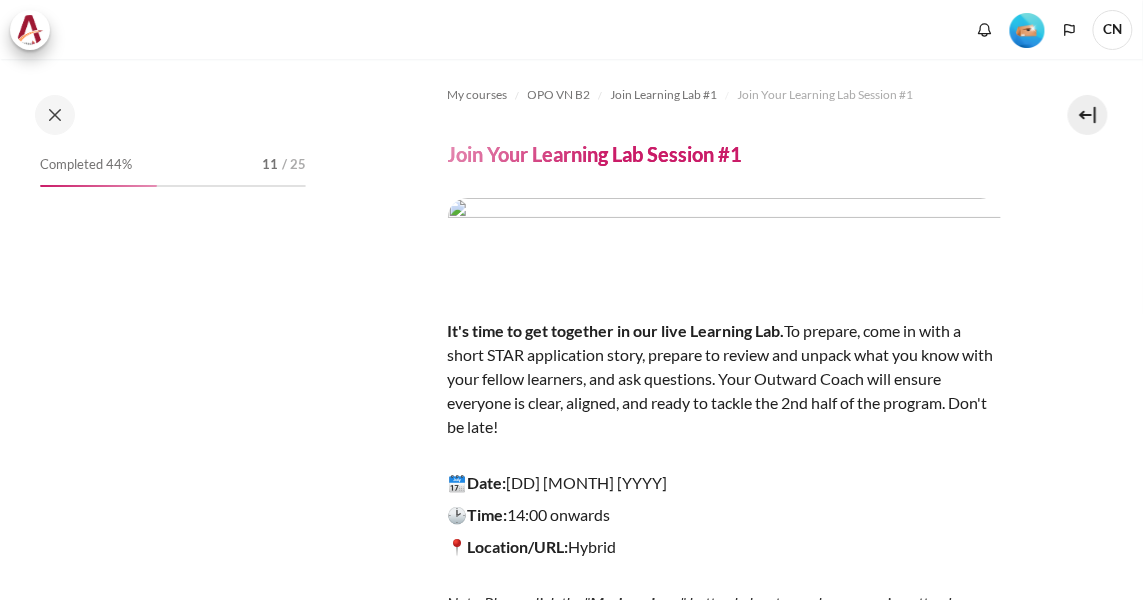 scroll, scrollTop: 0, scrollLeft: 0, axis: both 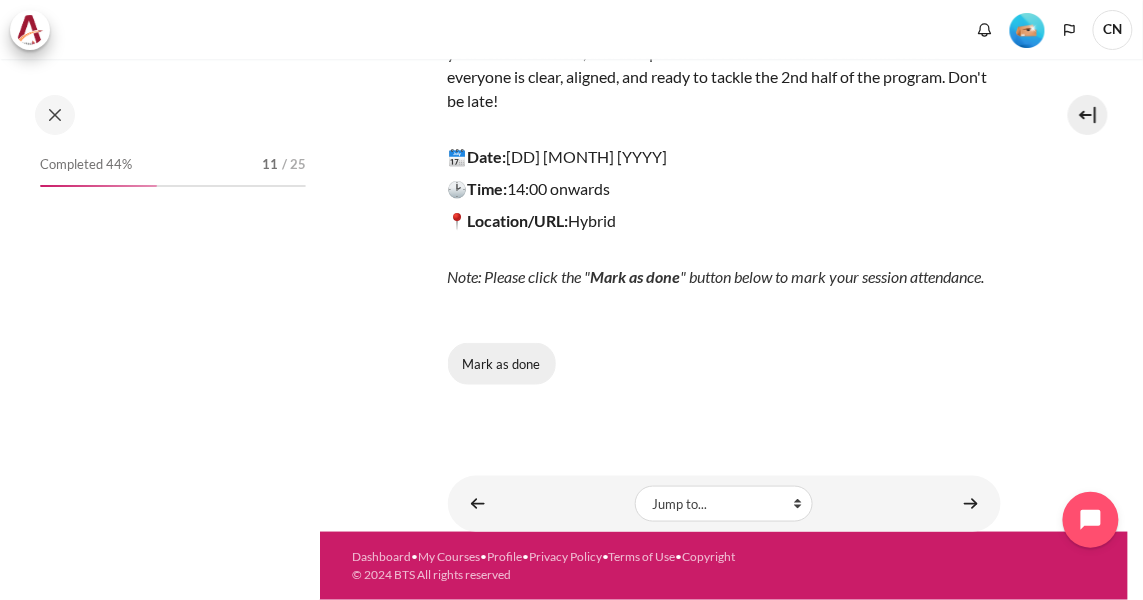 click on "Mark as done" at bounding box center [502, 364] 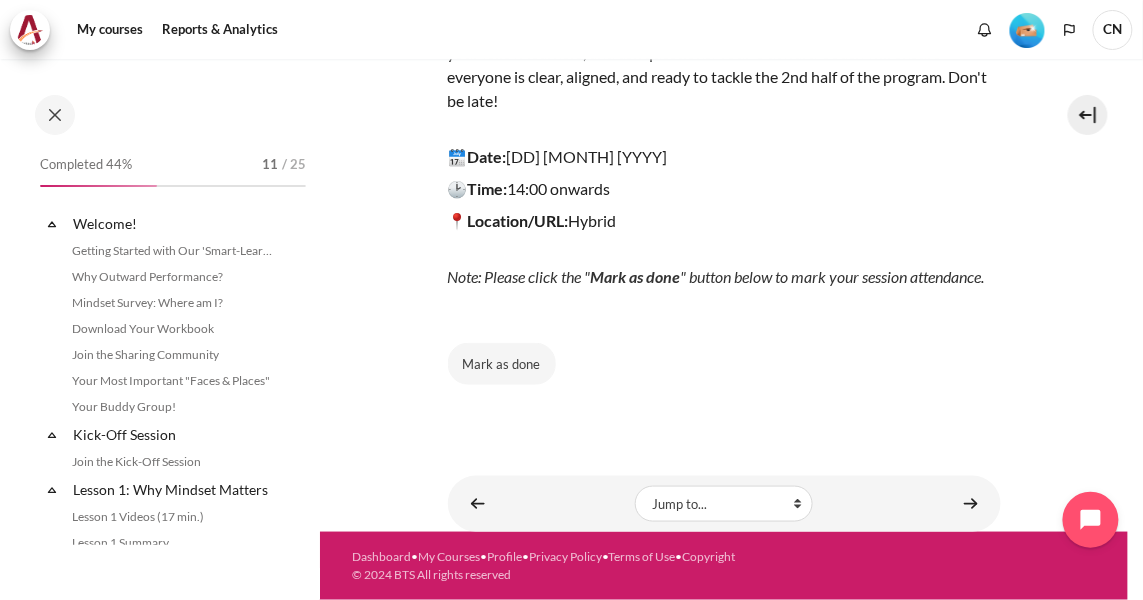 scroll, scrollTop: 952, scrollLeft: 0, axis: vertical 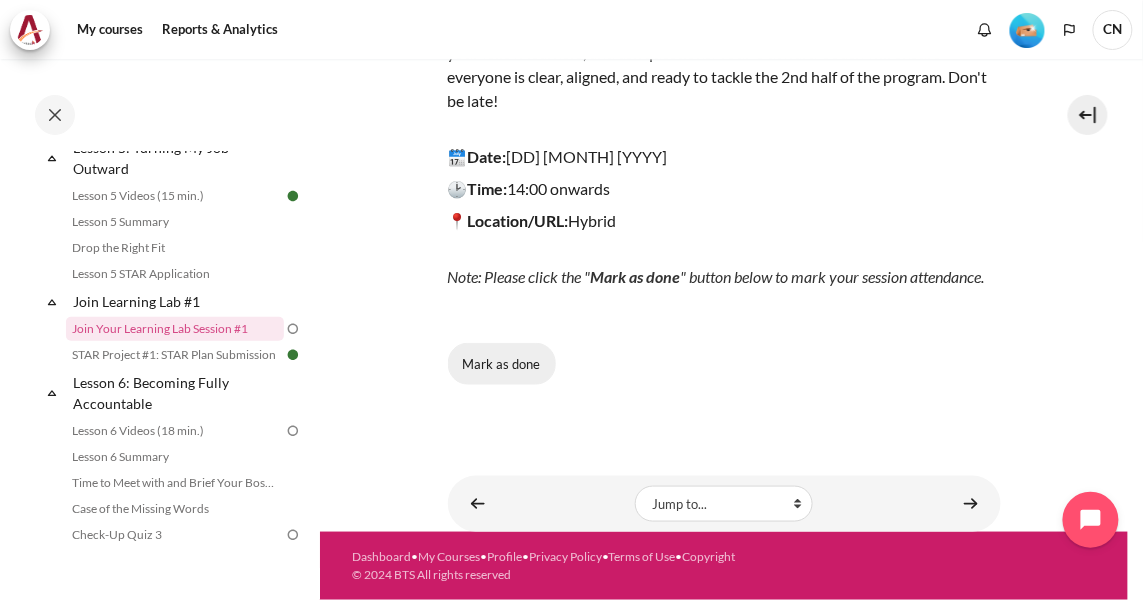 click on "Mark as done" at bounding box center [502, 364] 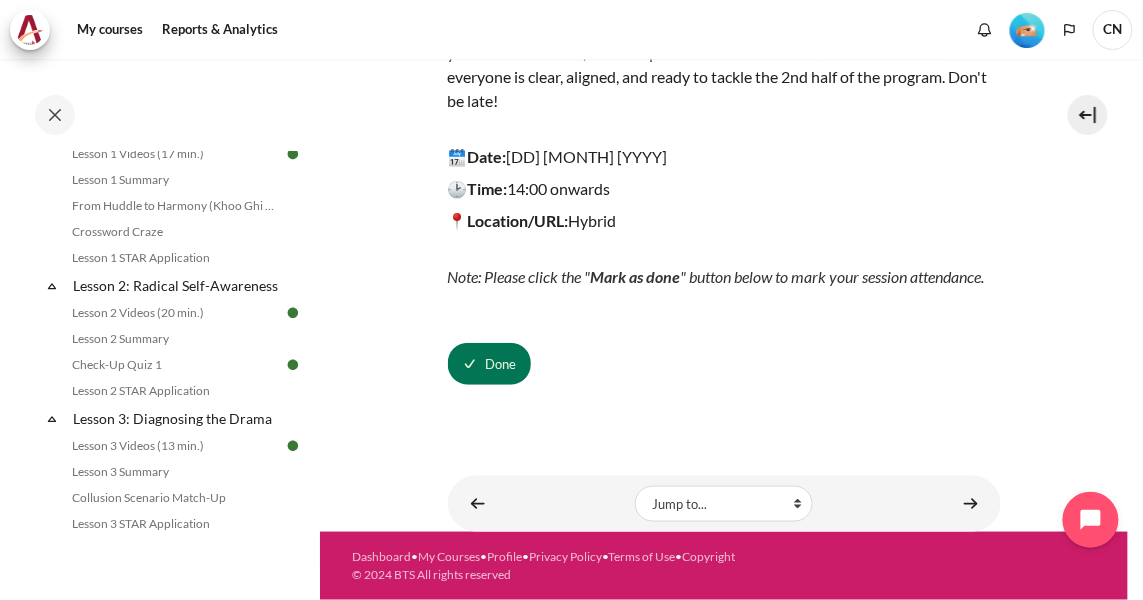 scroll, scrollTop: 0, scrollLeft: 0, axis: both 